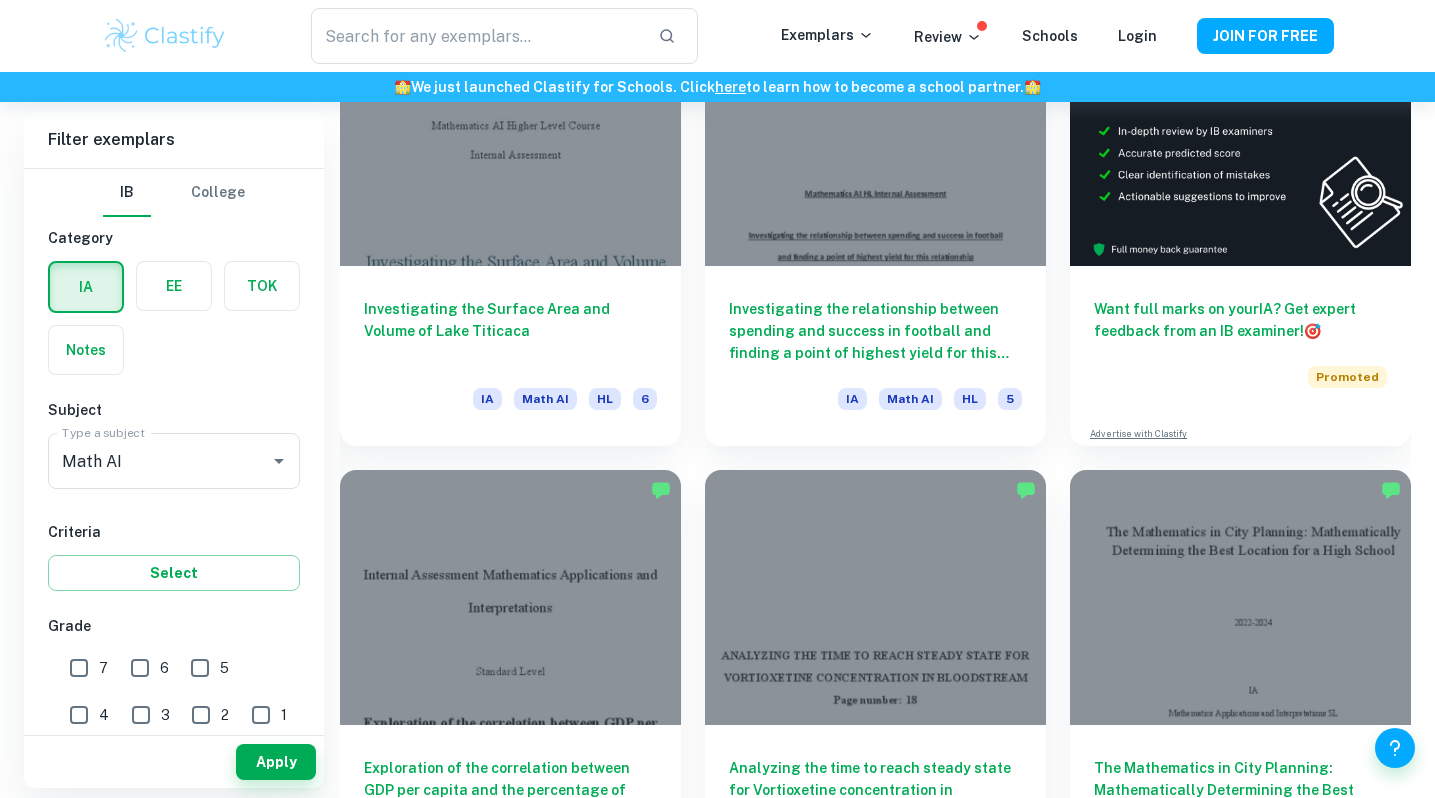 scroll, scrollTop: 665, scrollLeft: 0, axis: vertical 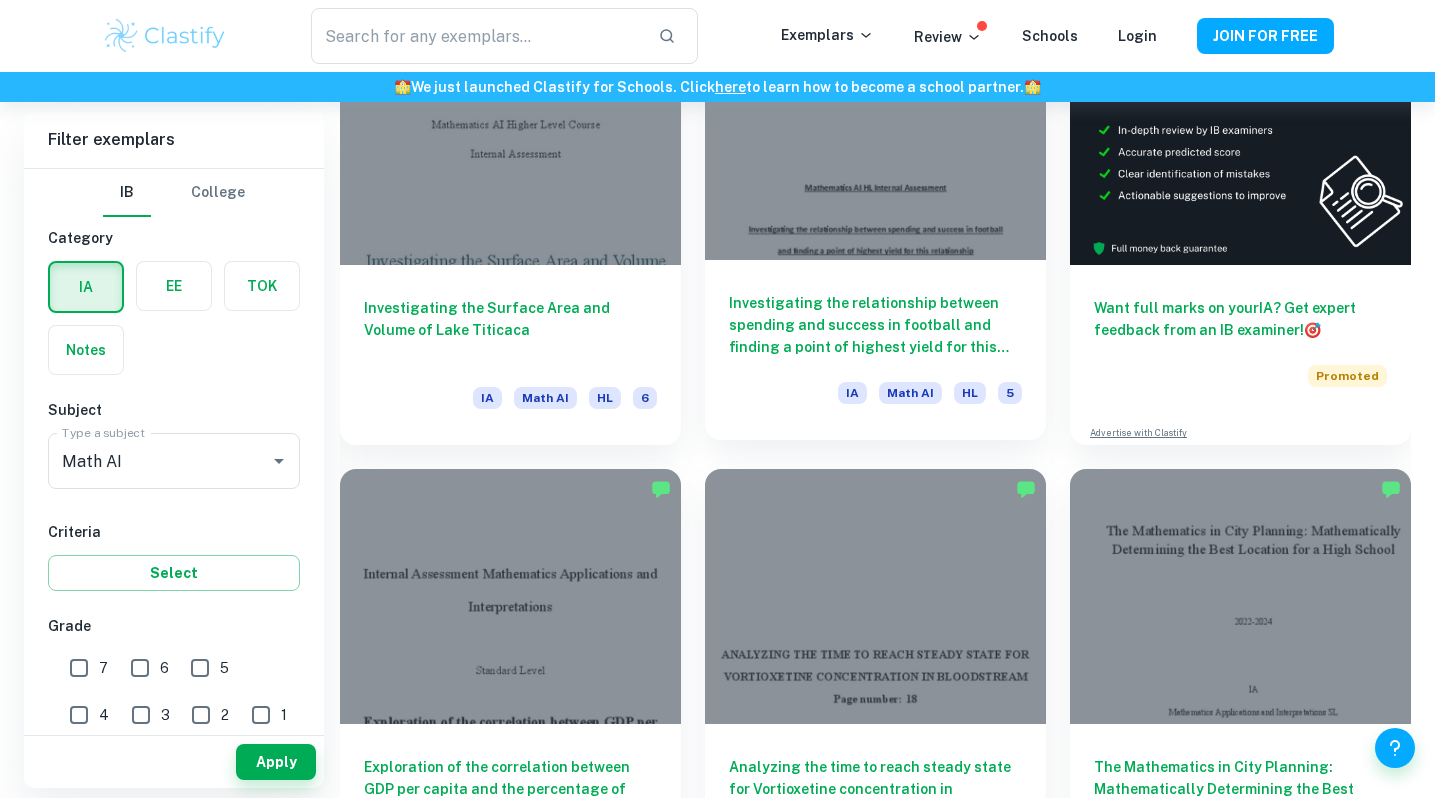click on "Investigating the relationship between spending and success in football and finding a point of highest yield for this relationship." at bounding box center (875, 325) 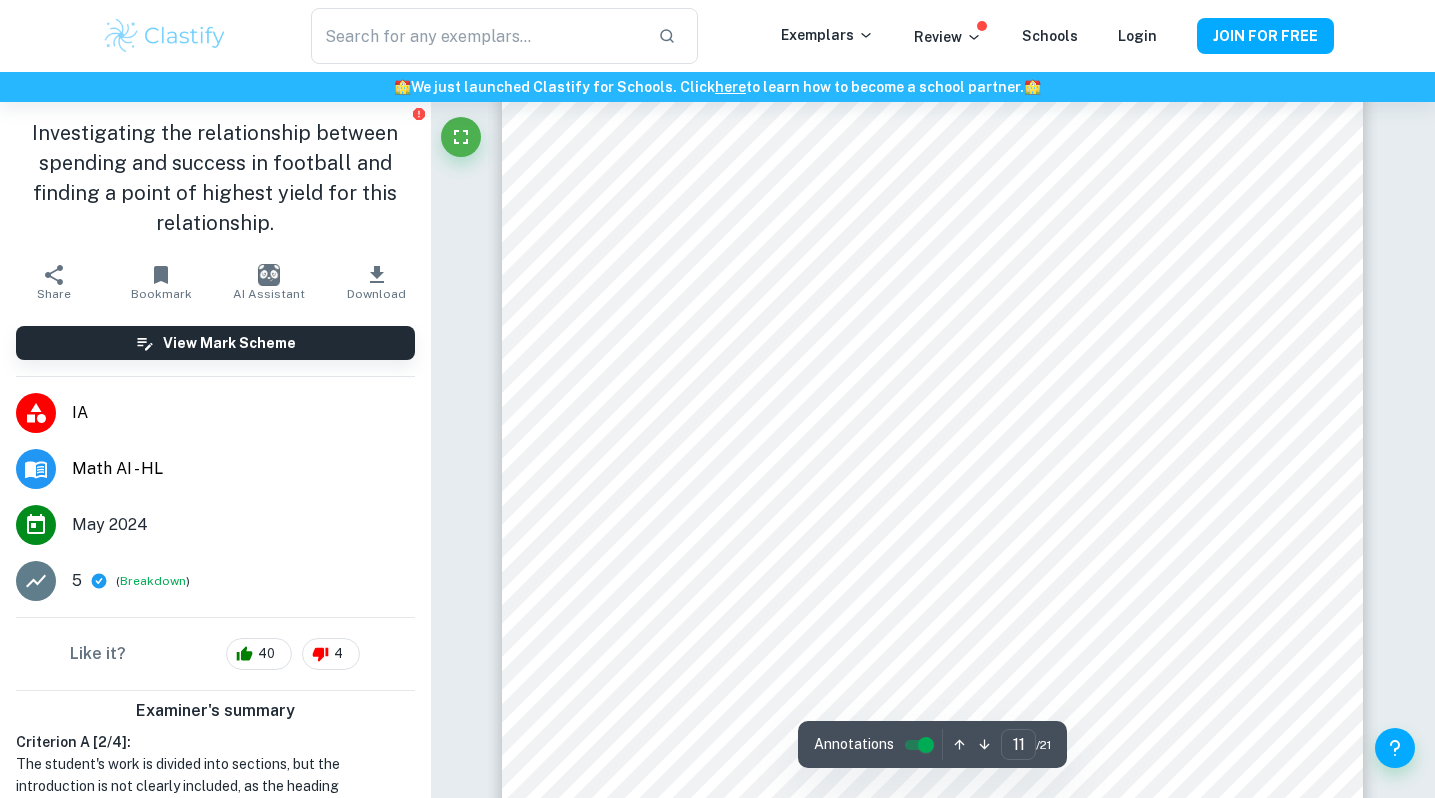 type on "12" 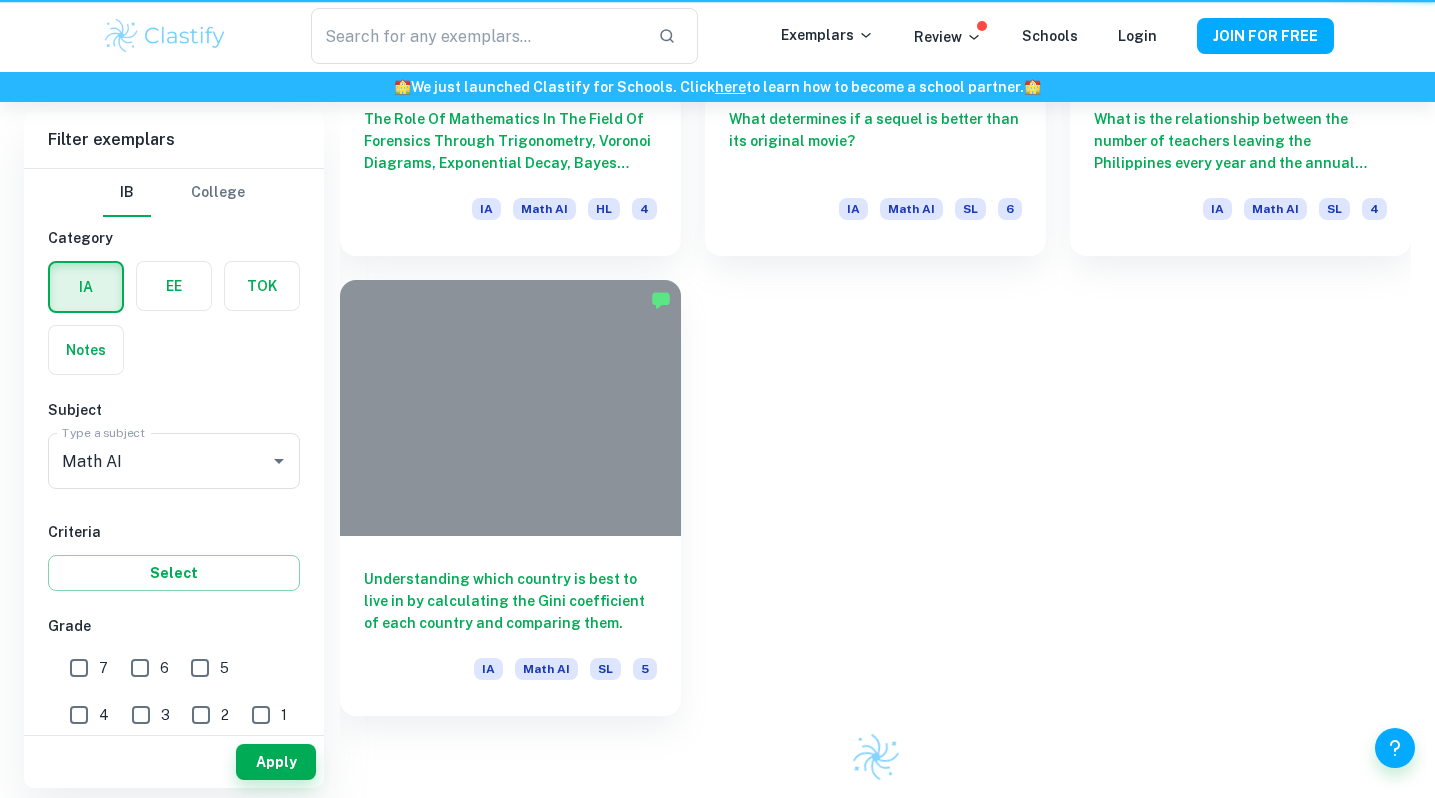 scroll, scrollTop: 665, scrollLeft: 0, axis: vertical 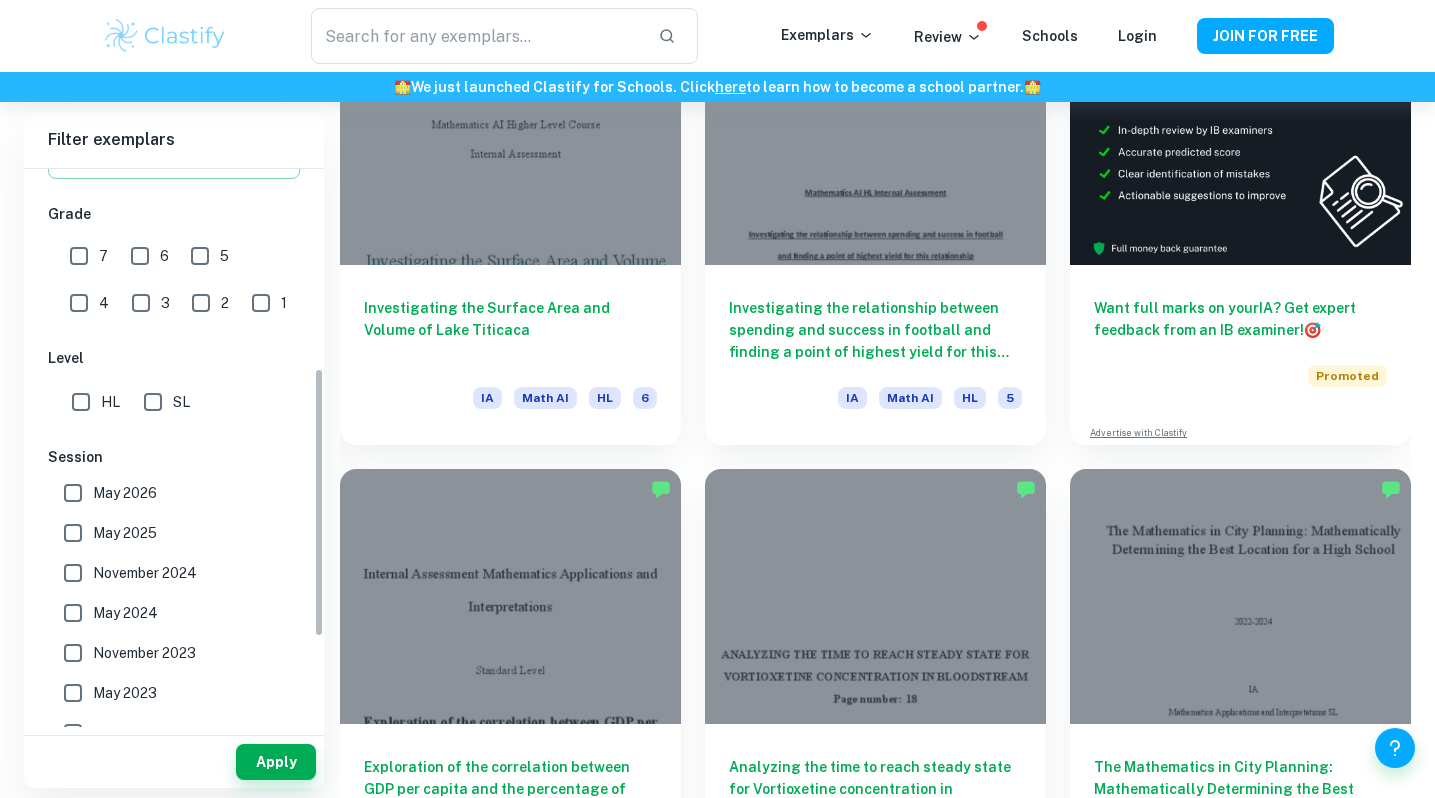 click on "7" at bounding box center (79, 256) 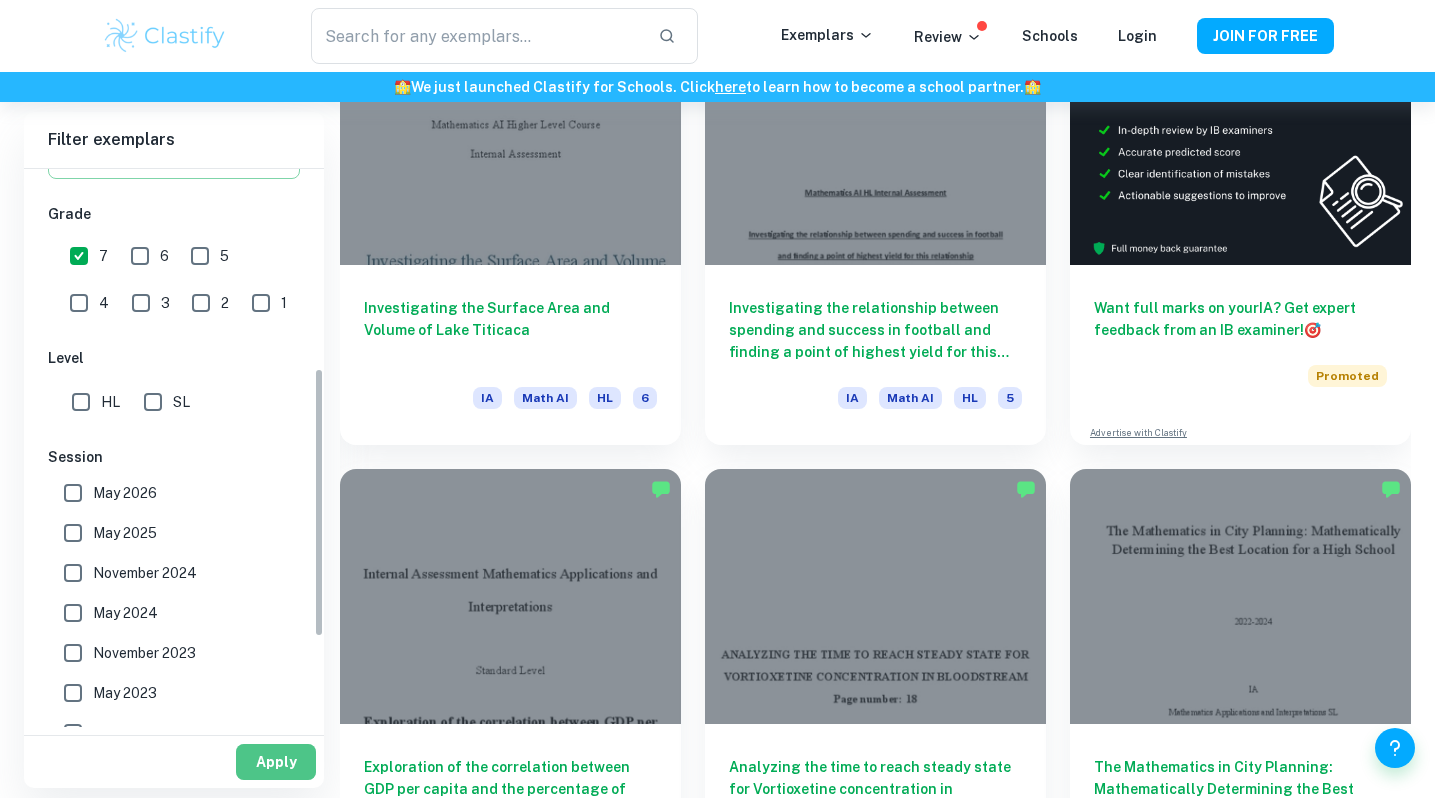 click on "Apply" at bounding box center [276, 762] 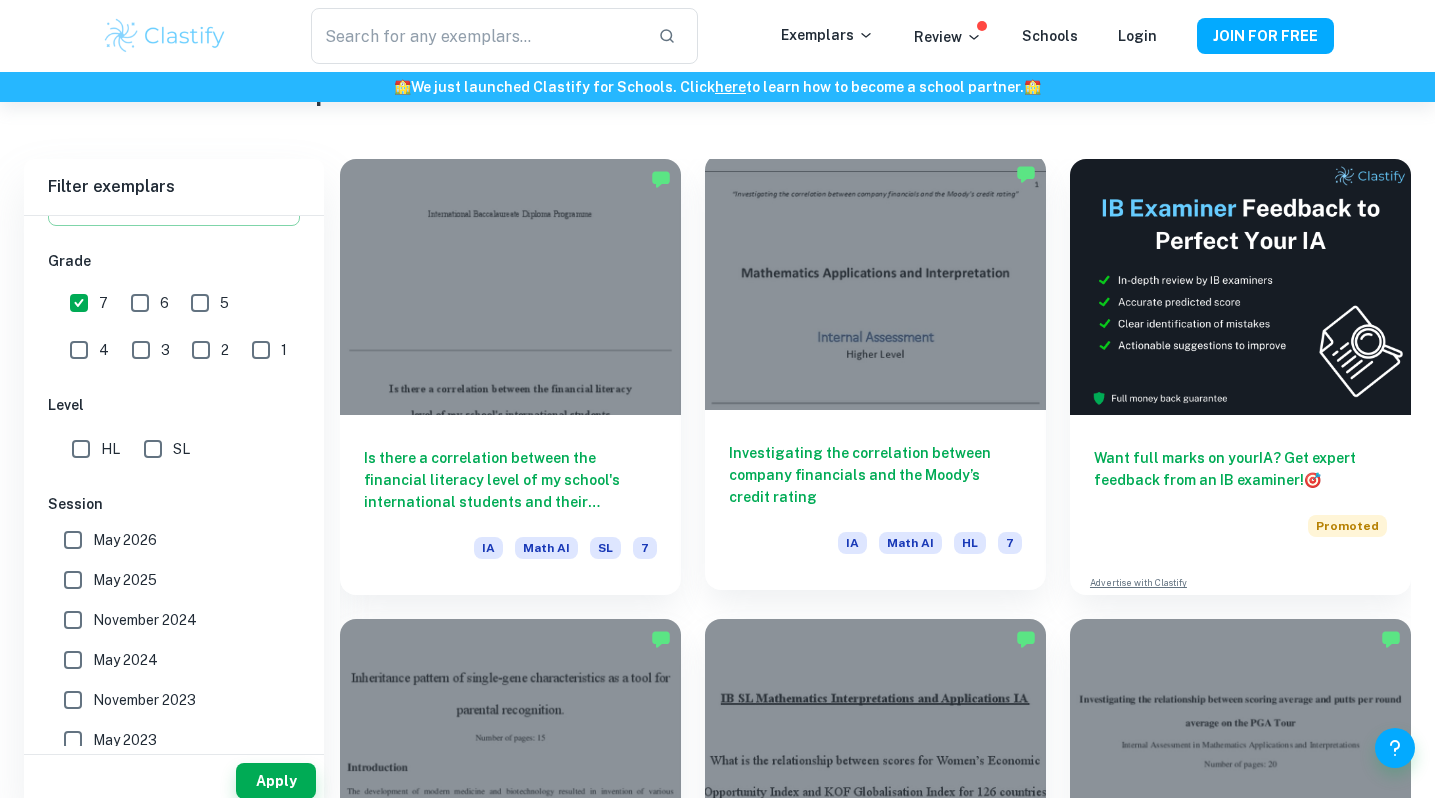 scroll, scrollTop: 543, scrollLeft: 0, axis: vertical 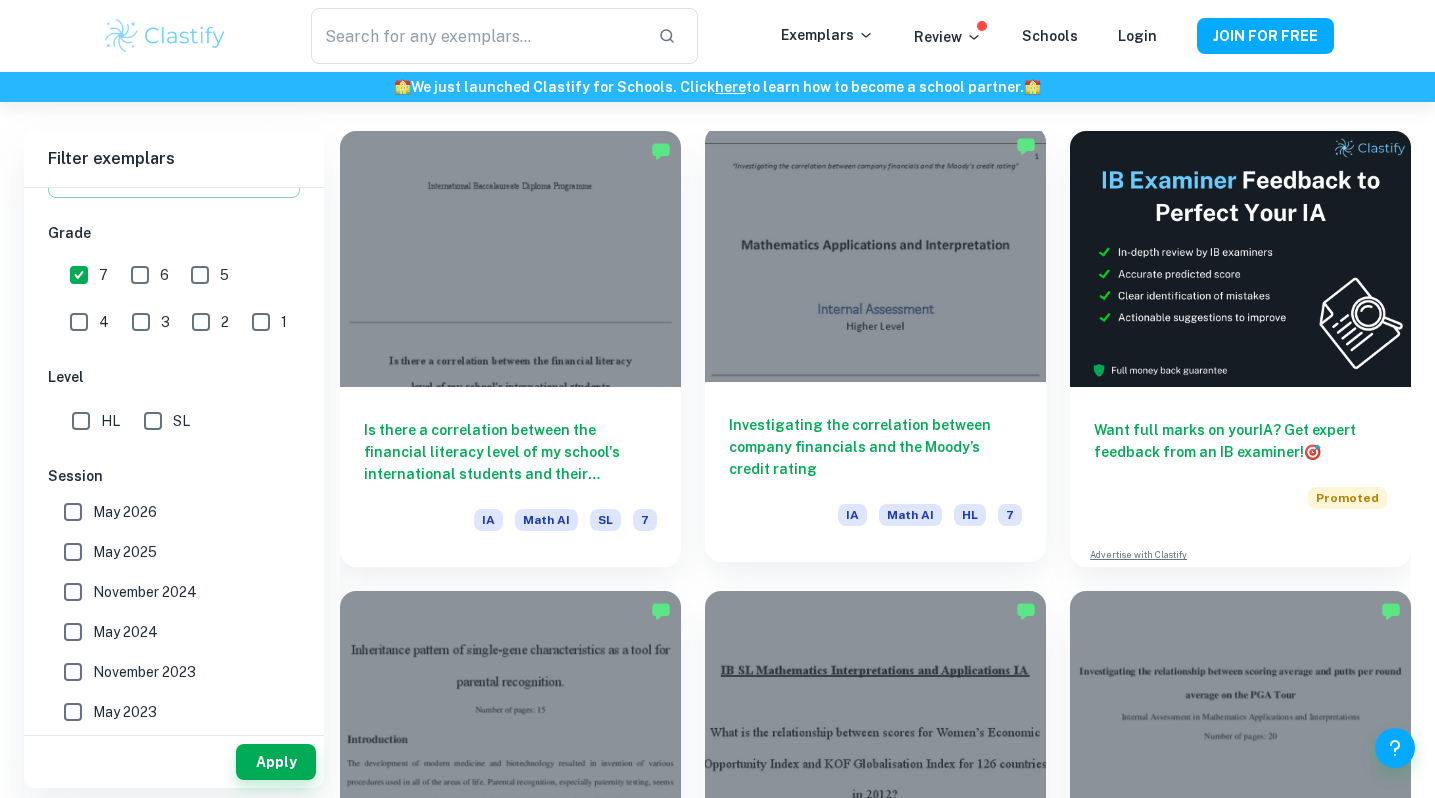 click on "Investigating the correlation between company financials and the Moody’s credit rating" at bounding box center [875, 447] 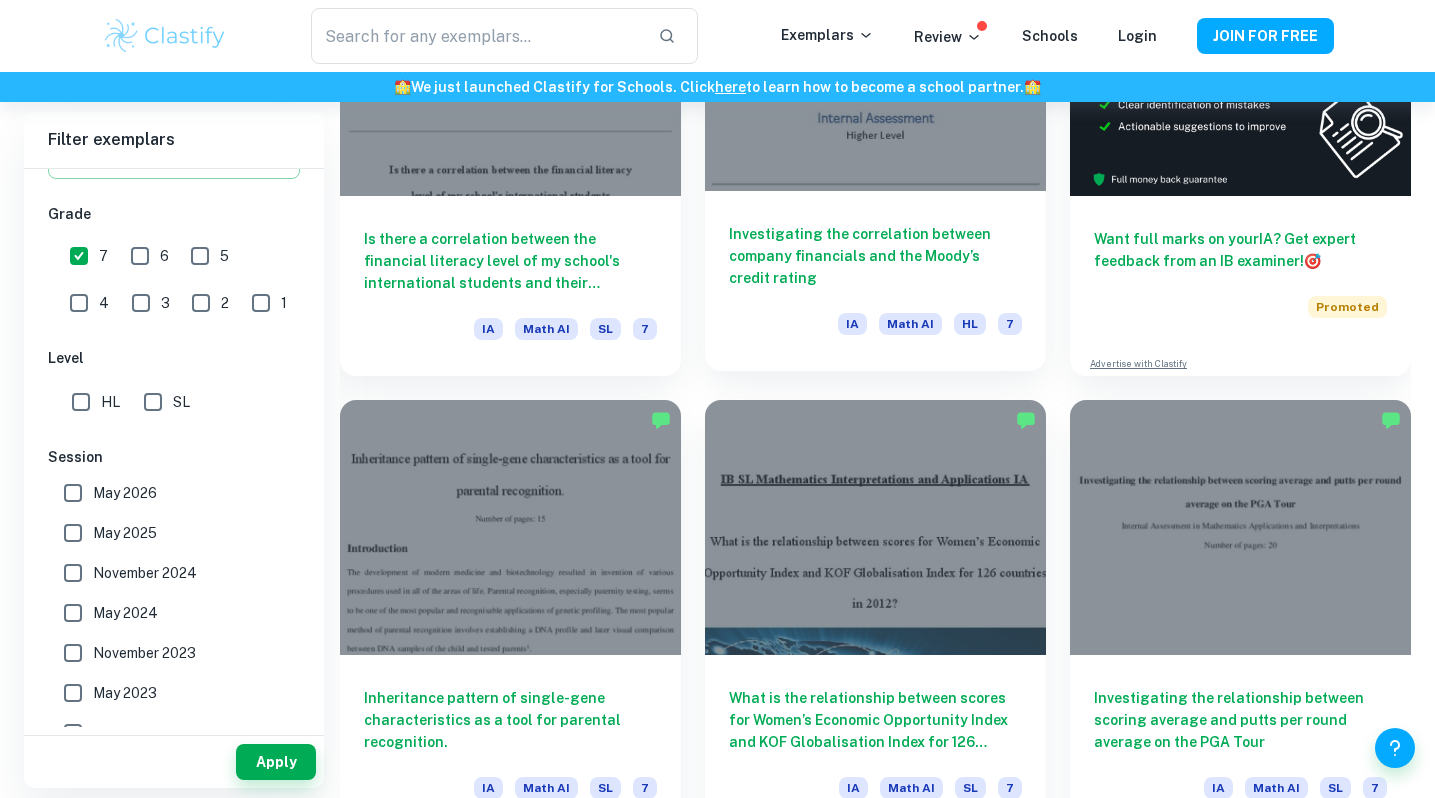 scroll, scrollTop: 735, scrollLeft: 0, axis: vertical 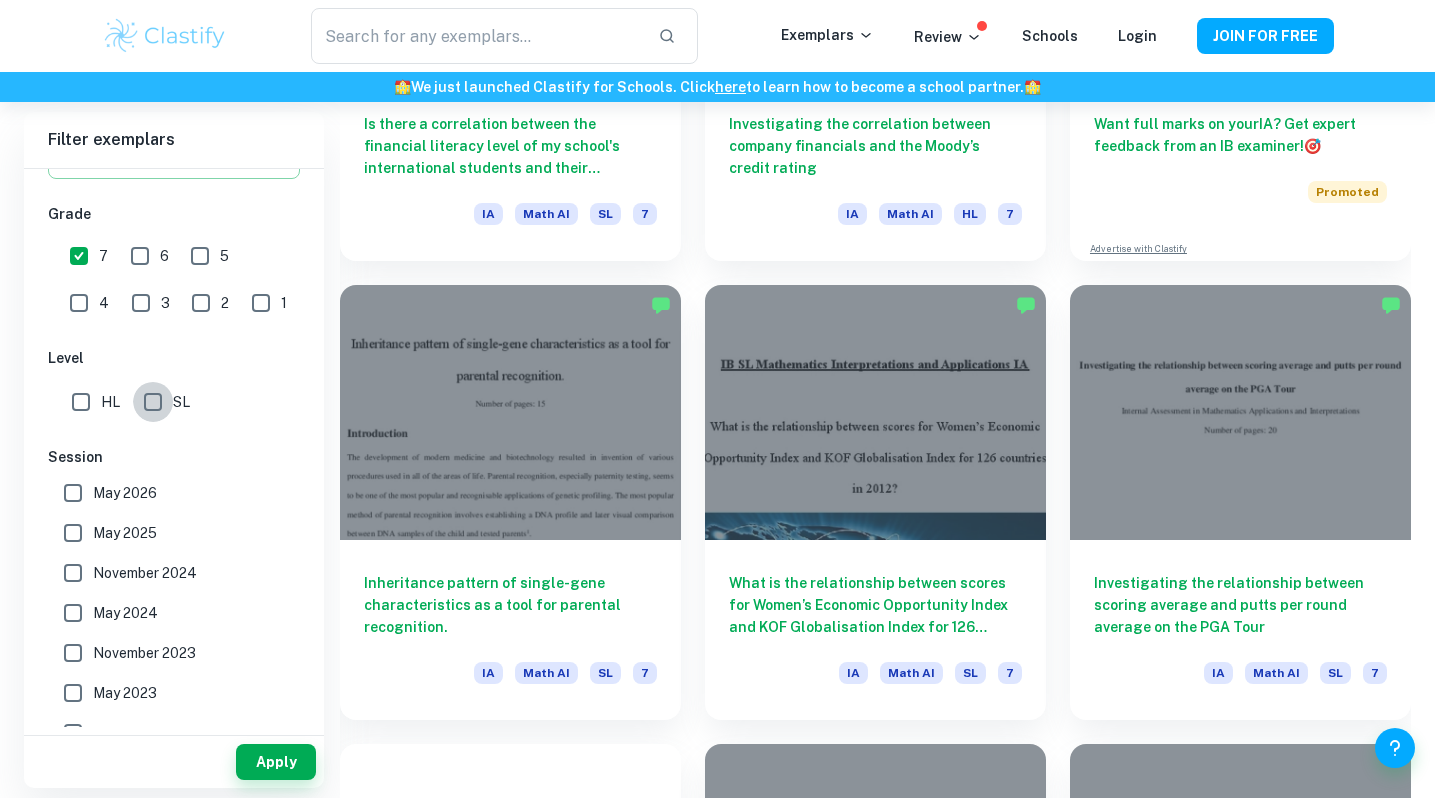 click on "SL" at bounding box center (153, 402) 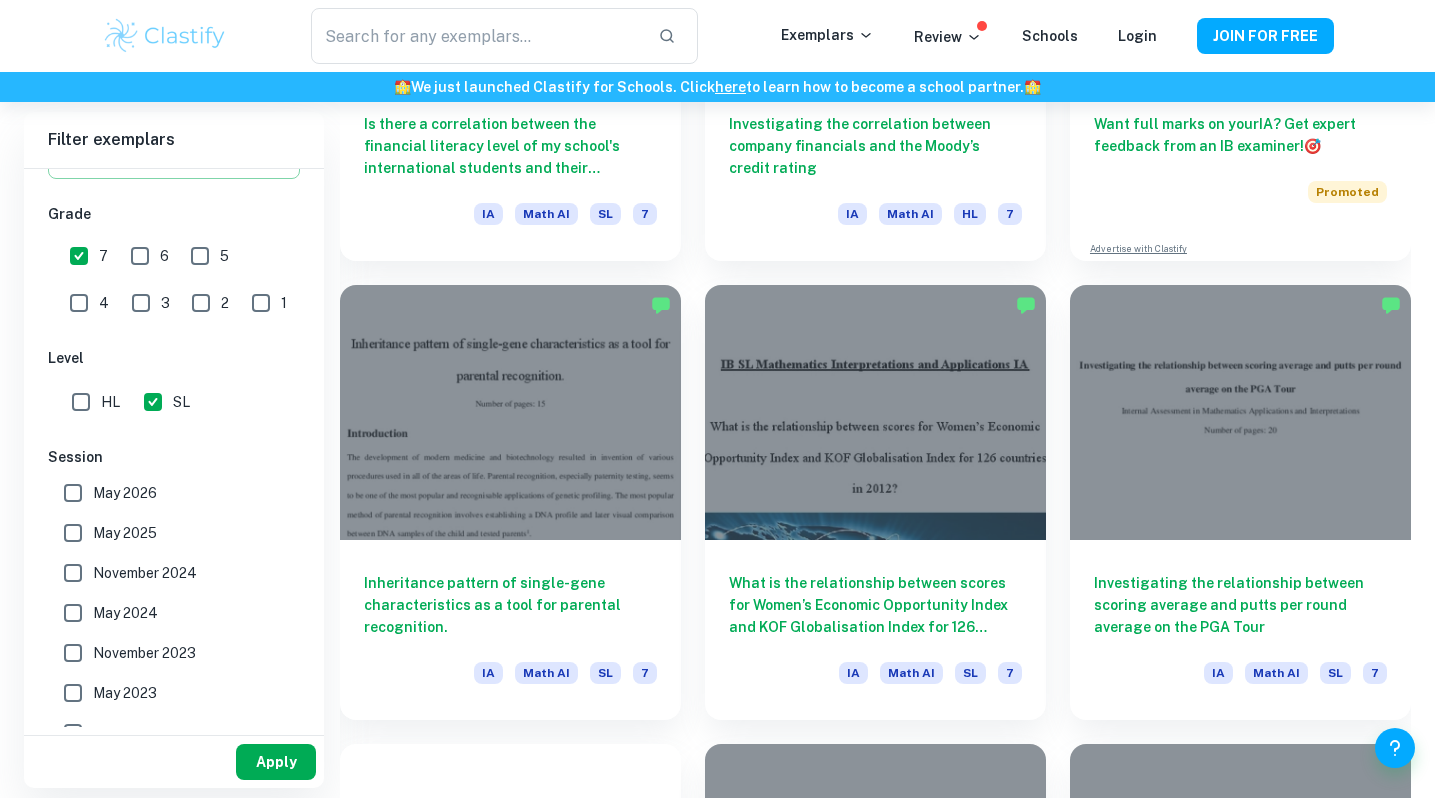 click on "Apply" at bounding box center [276, 762] 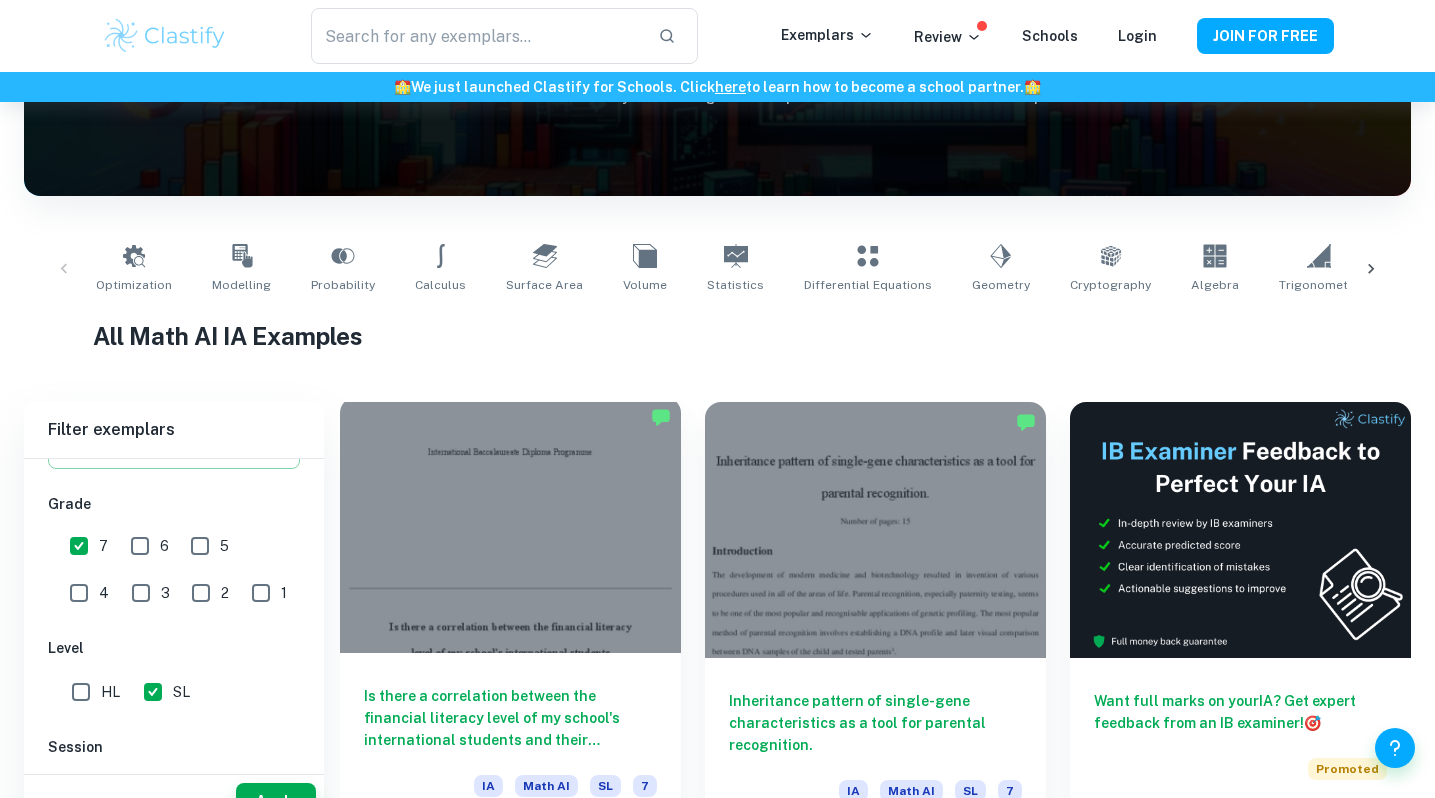 scroll, scrollTop: 351, scrollLeft: 0, axis: vertical 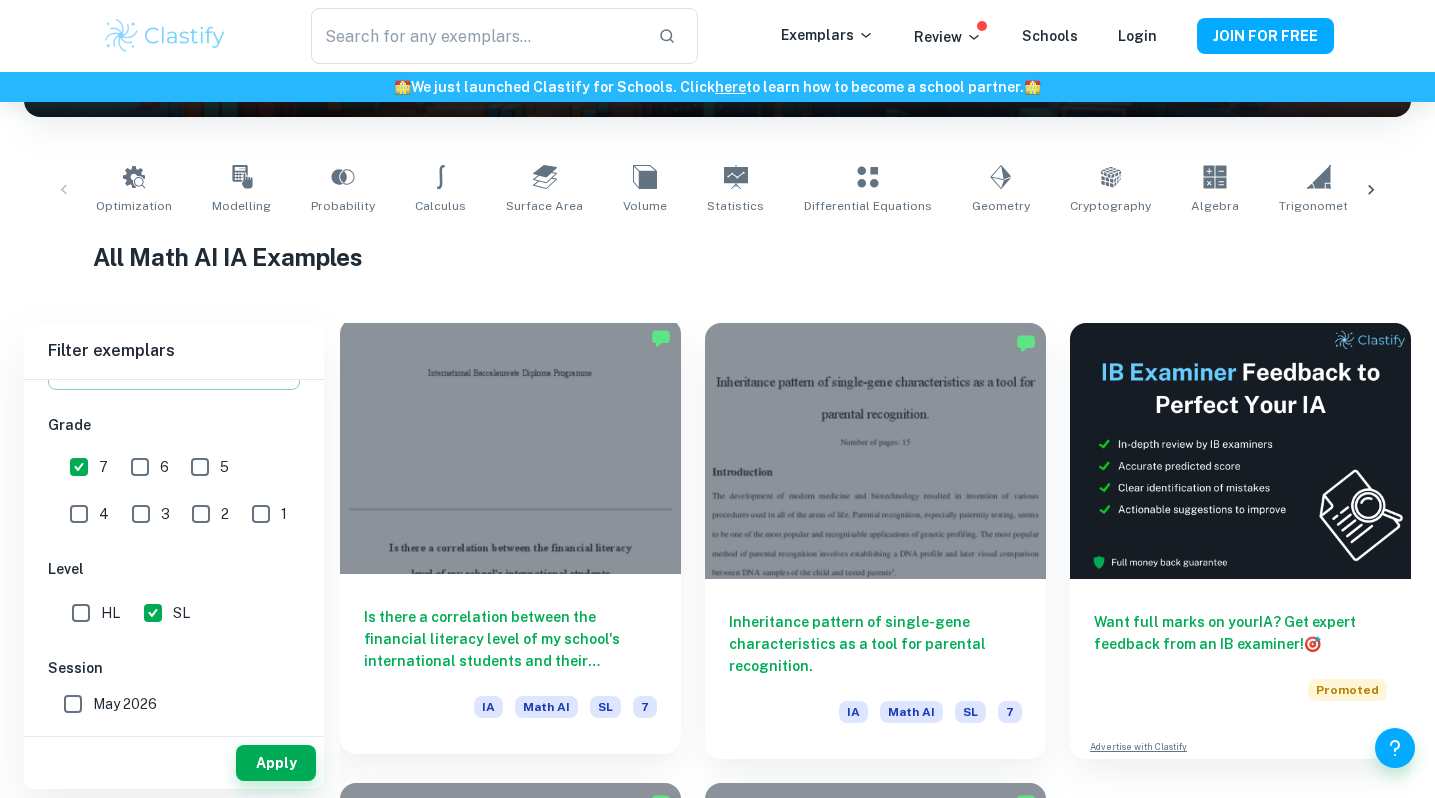 click on "Is there a correlation between the financial literacy level of my school's international students and their respective nation’s Human Development Index?" at bounding box center [510, 639] 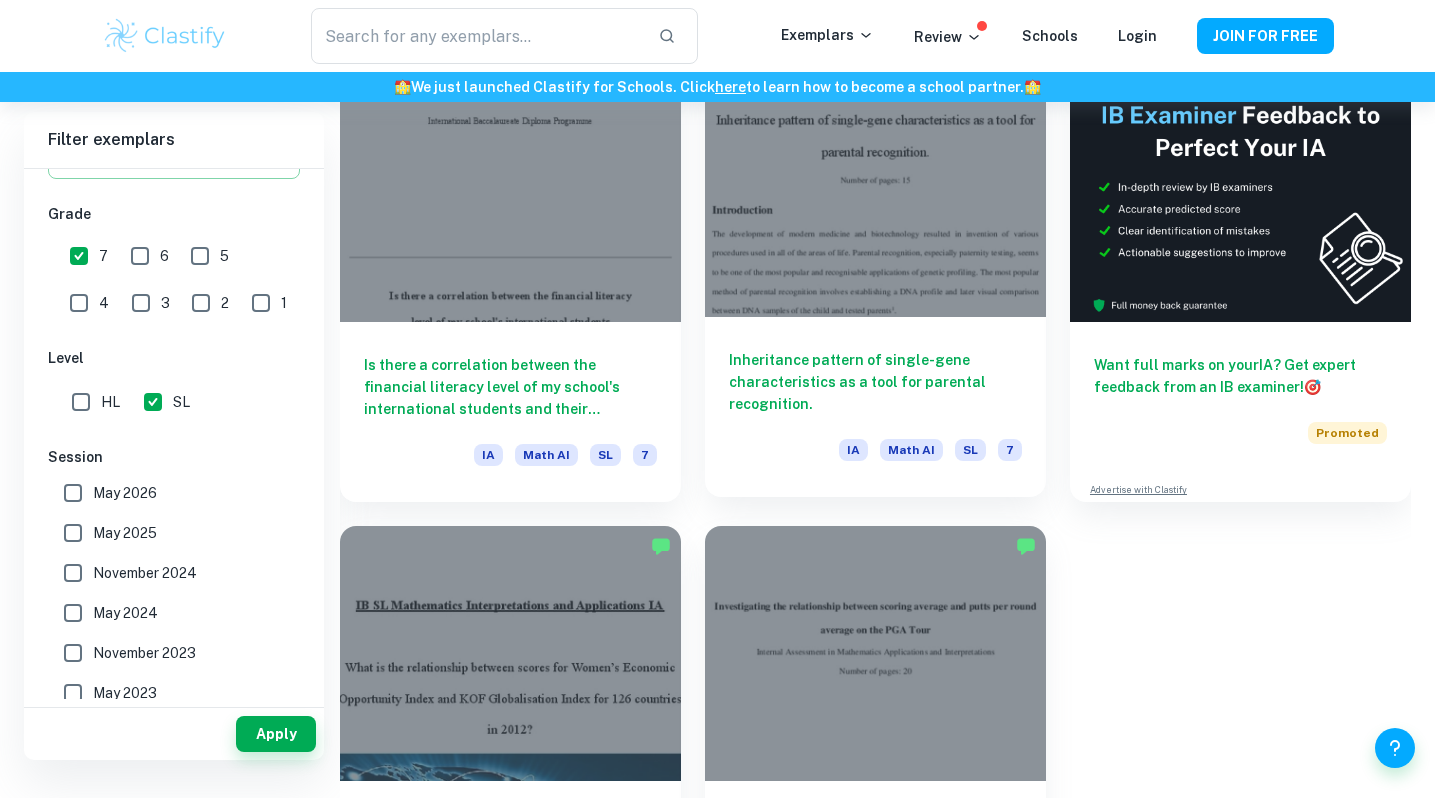 scroll, scrollTop: 520, scrollLeft: 0, axis: vertical 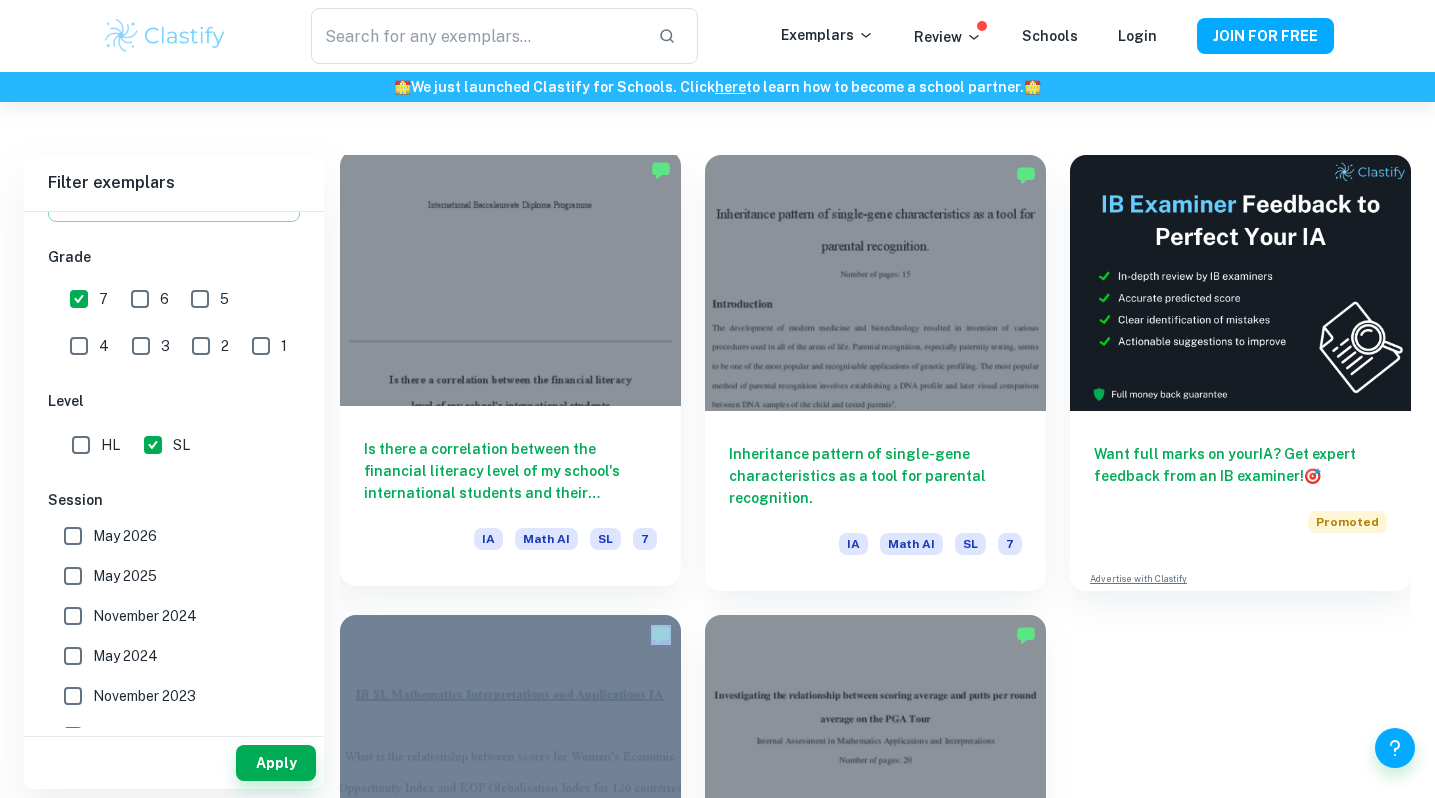click on "Is there a correlation between the financial literacy level of my school's international students and their respective nation’s Human Development Index?" at bounding box center (510, 471) 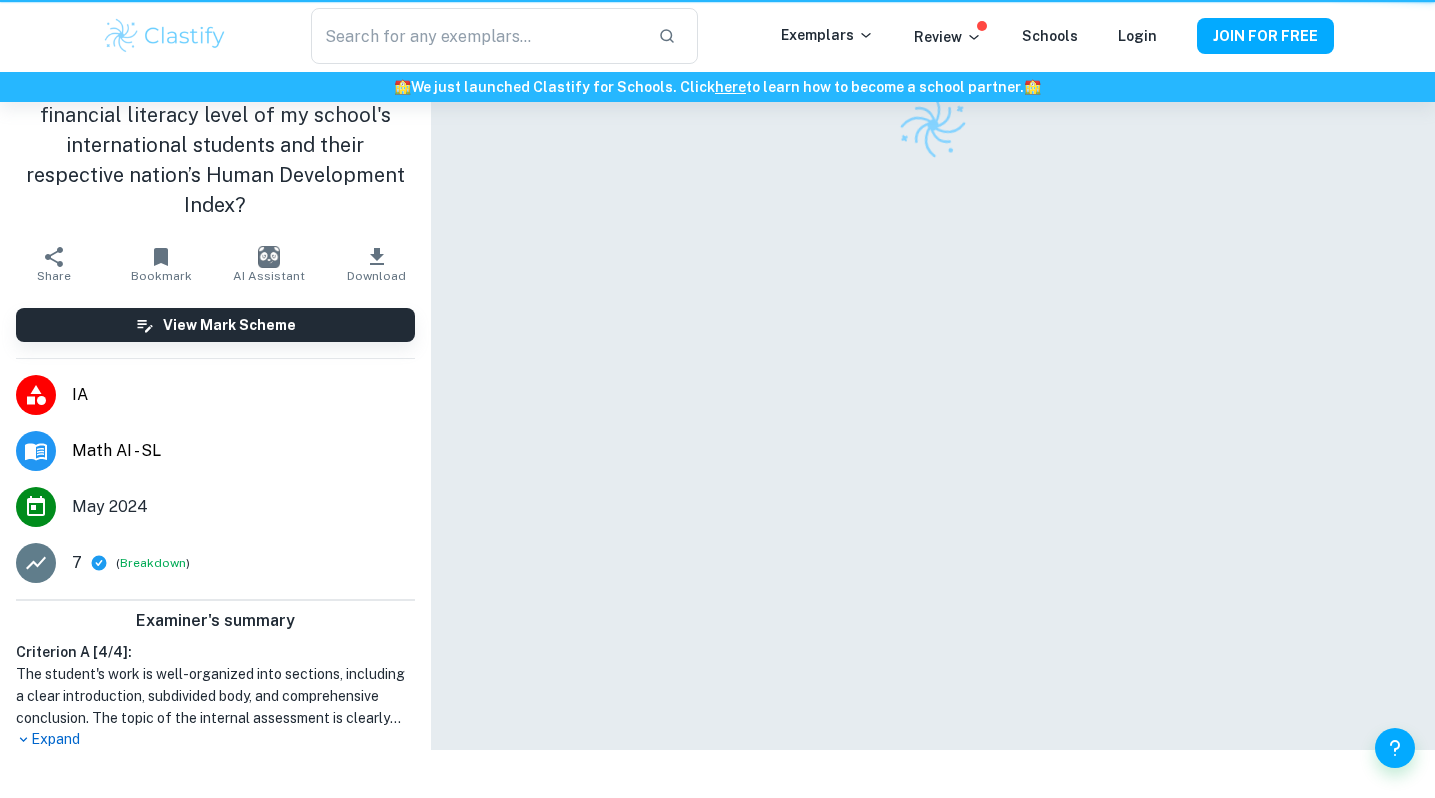 scroll, scrollTop: 0, scrollLeft: 0, axis: both 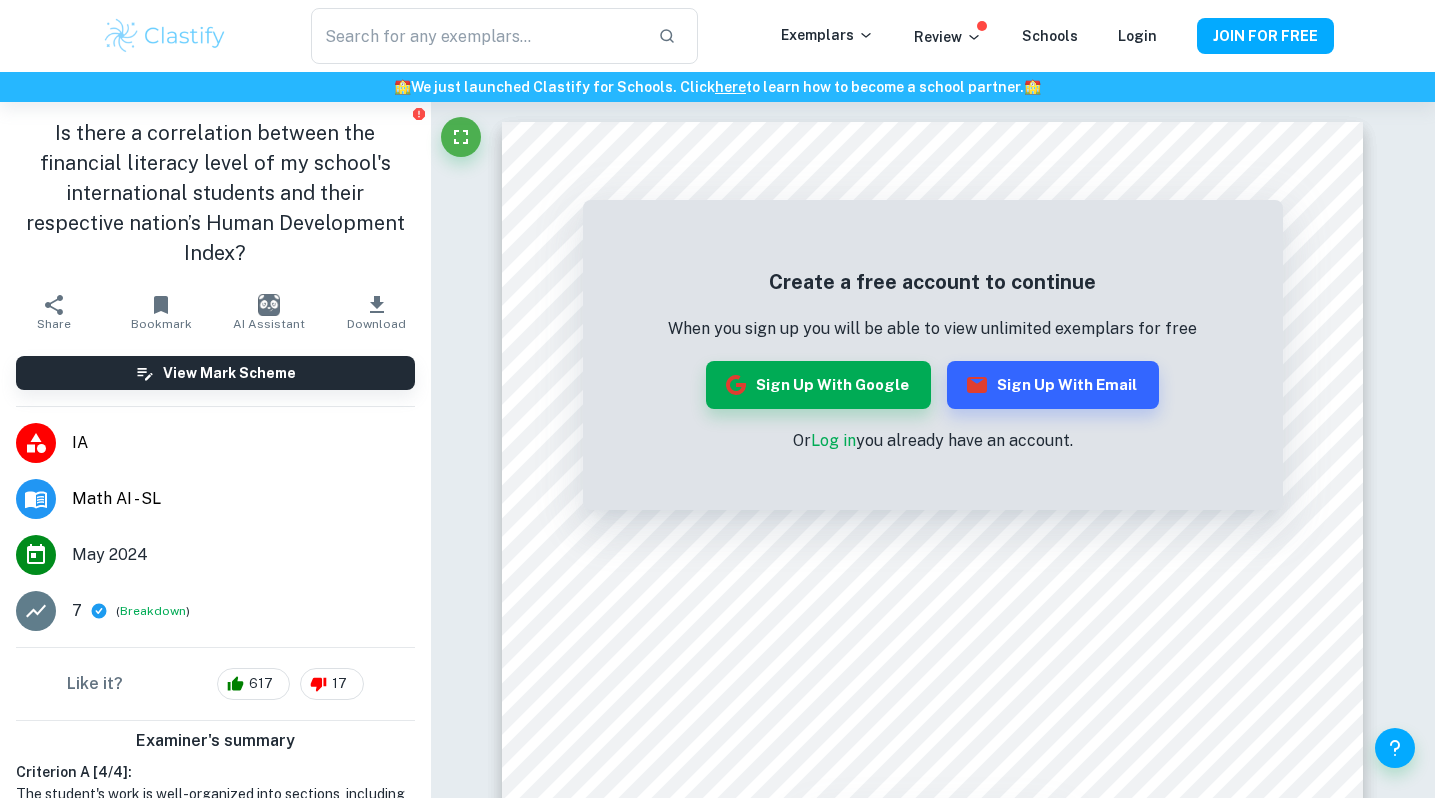 click on "Download" at bounding box center (376, 324) 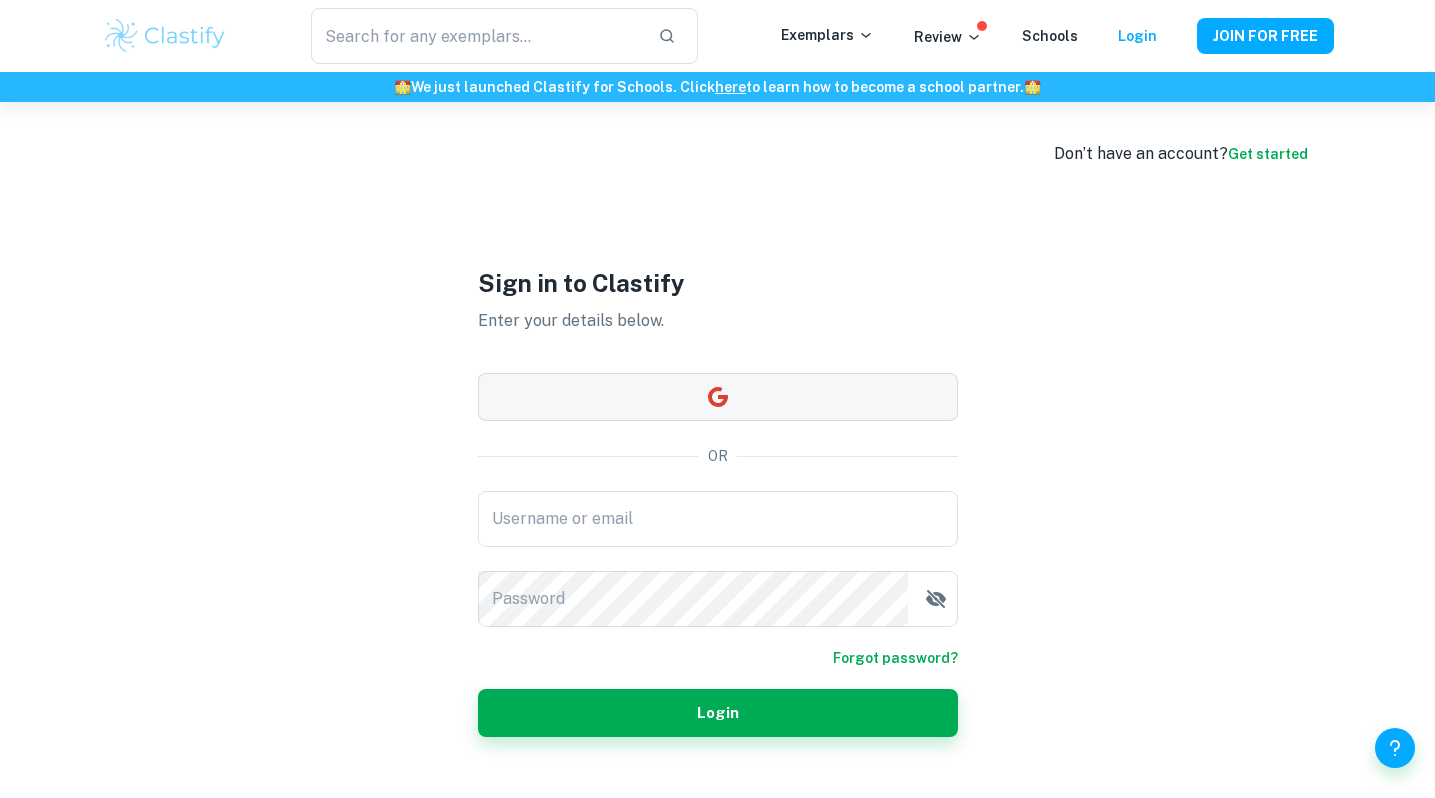 scroll, scrollTop: 102, scrollLeft: 0, axis: vertical 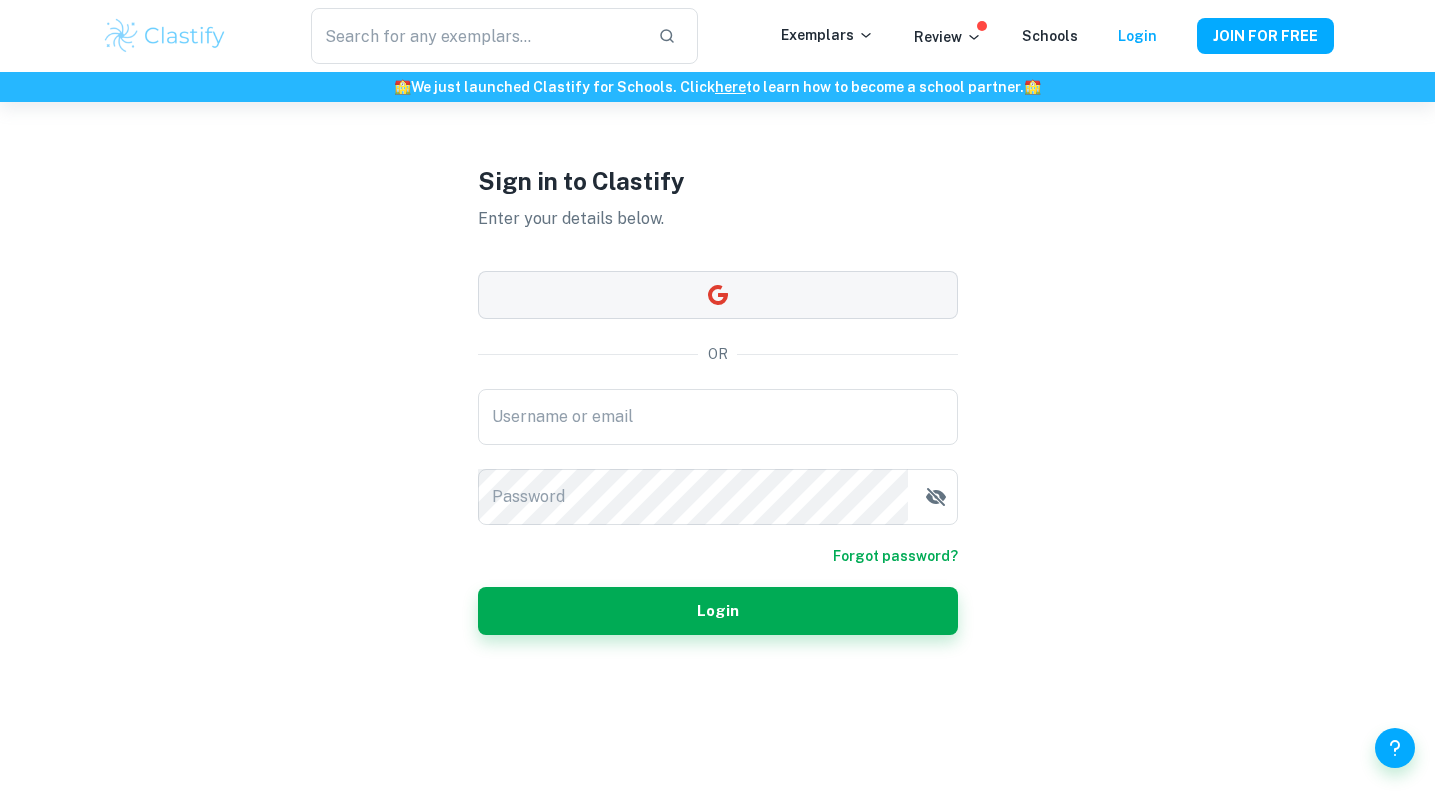 click at bounding box center [718, 295] 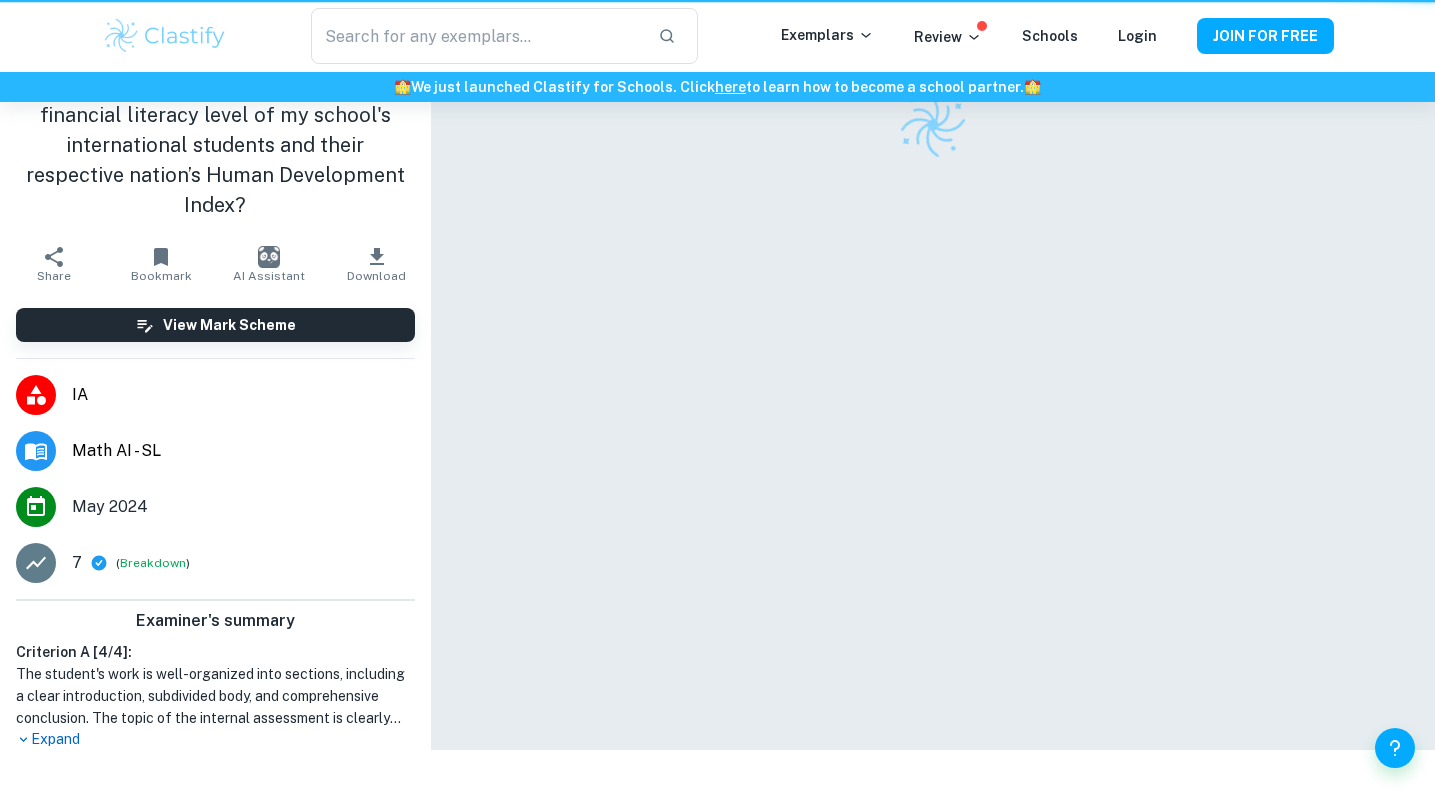 scroll, scrollTop: 0, scrollLeft: 0, axis: both 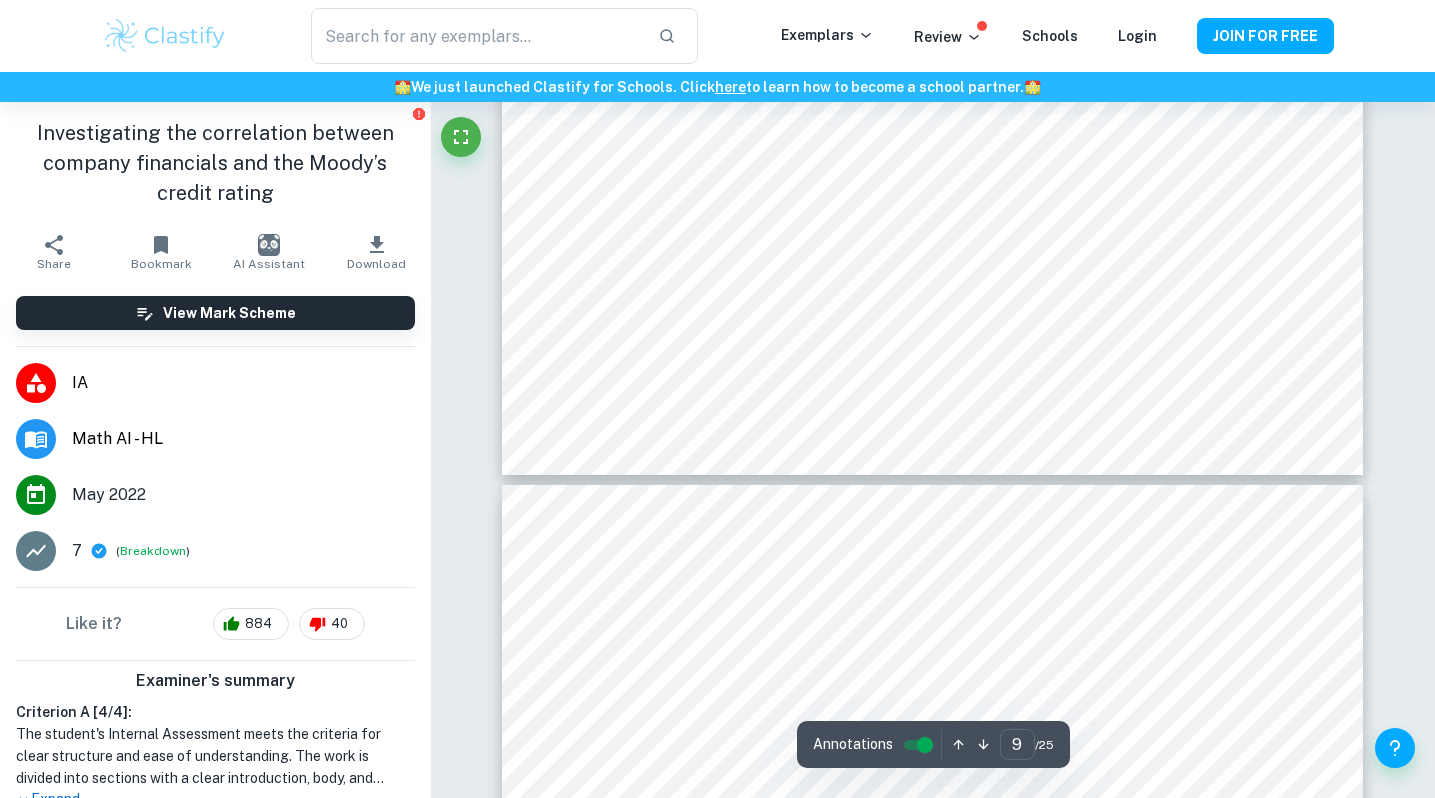 type on "10" 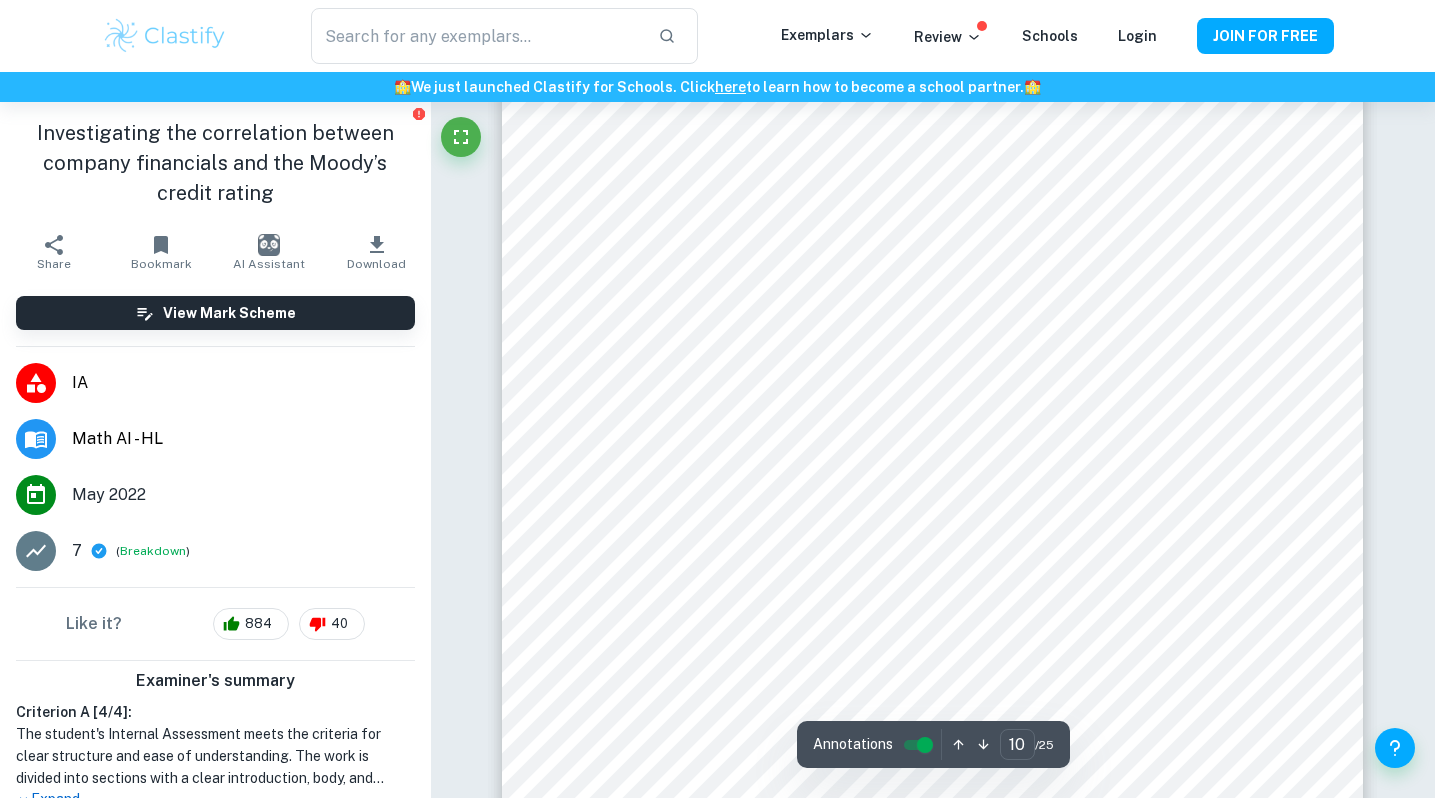 scroll, scrollTop: 11676, scrollLeft: 0, axis: vertical 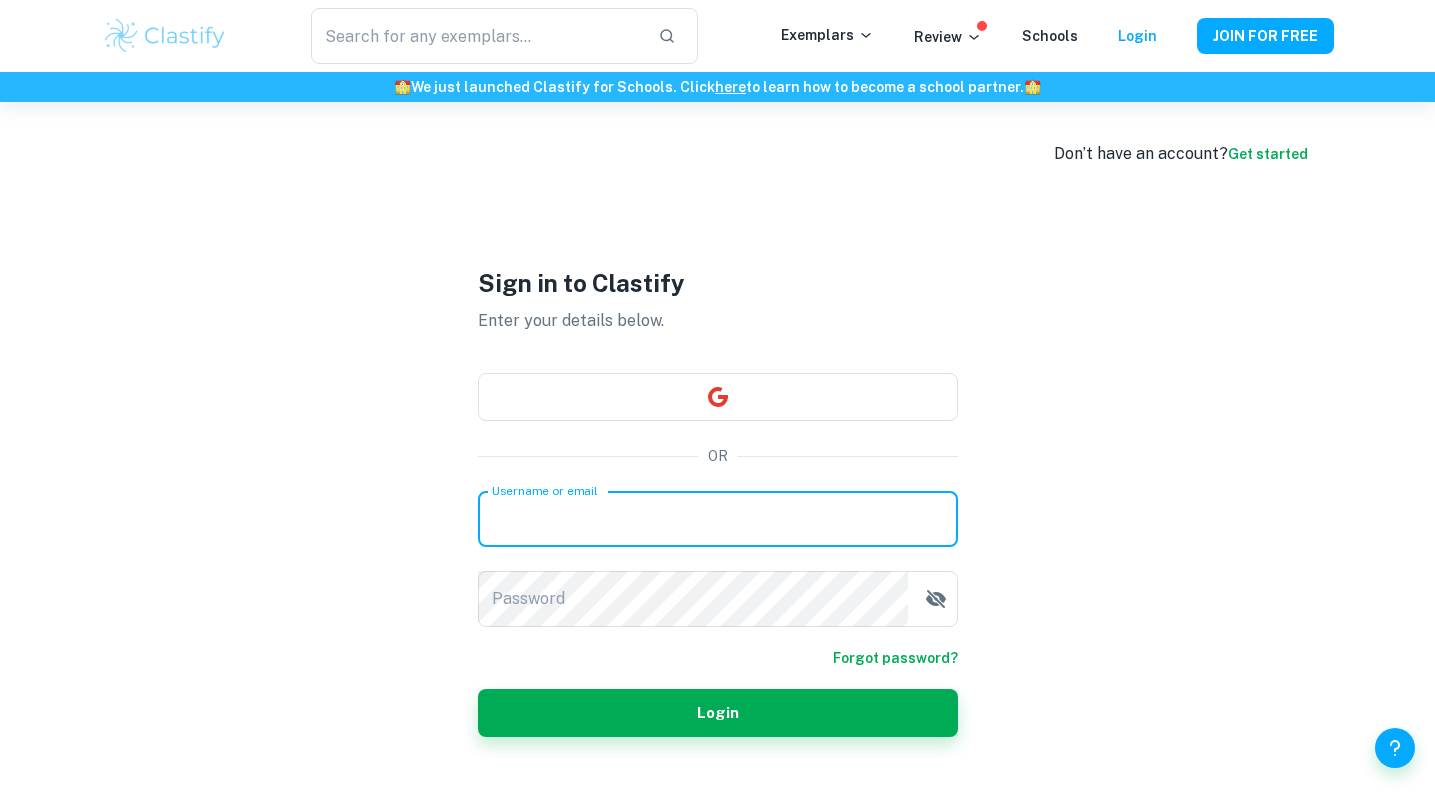 click on "Username or email" at bounding box center [718, 519] 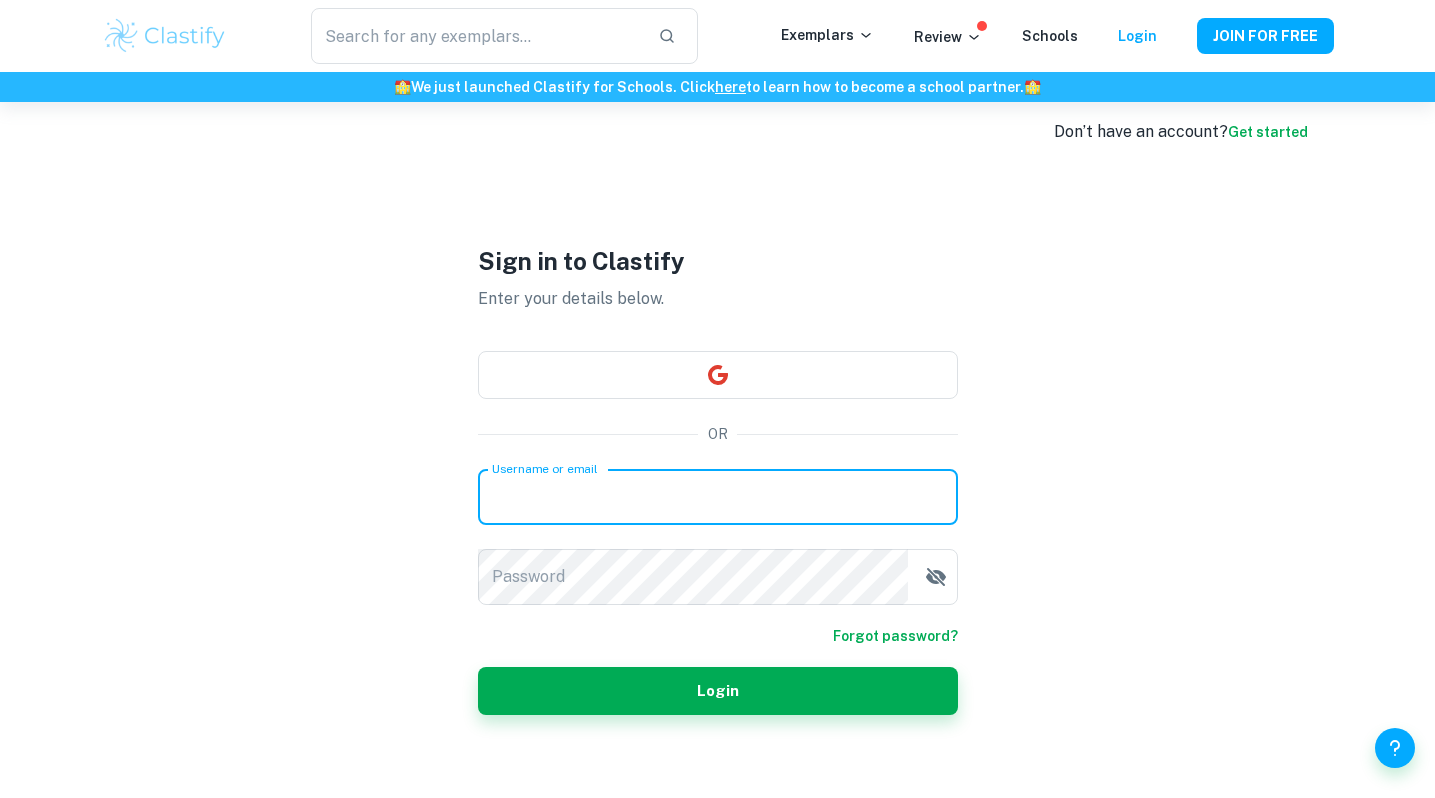 scroll, scrollTop: 49, scrollLeft: 0, axis: vertical 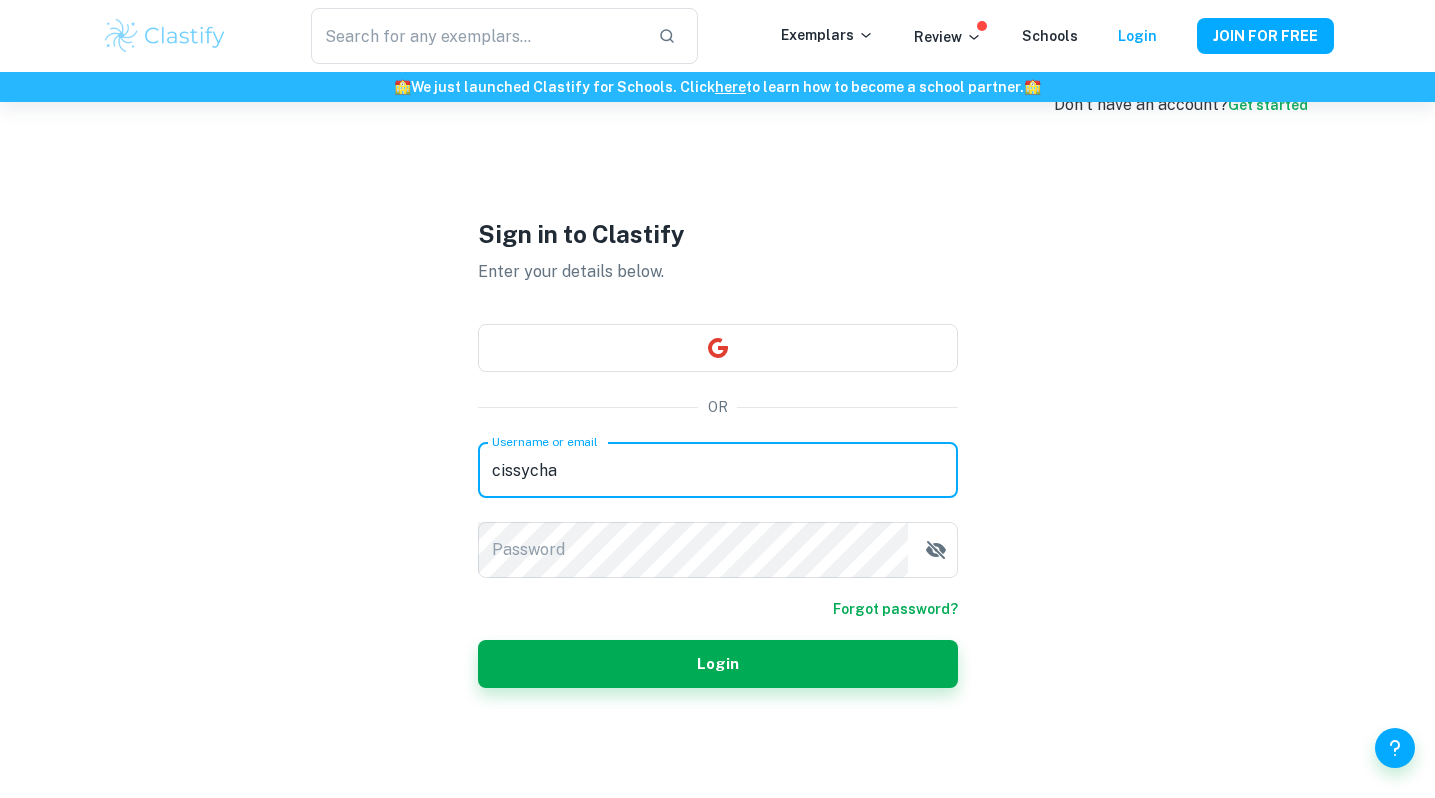 type on "[USERNAME]@[DOMAIN]" 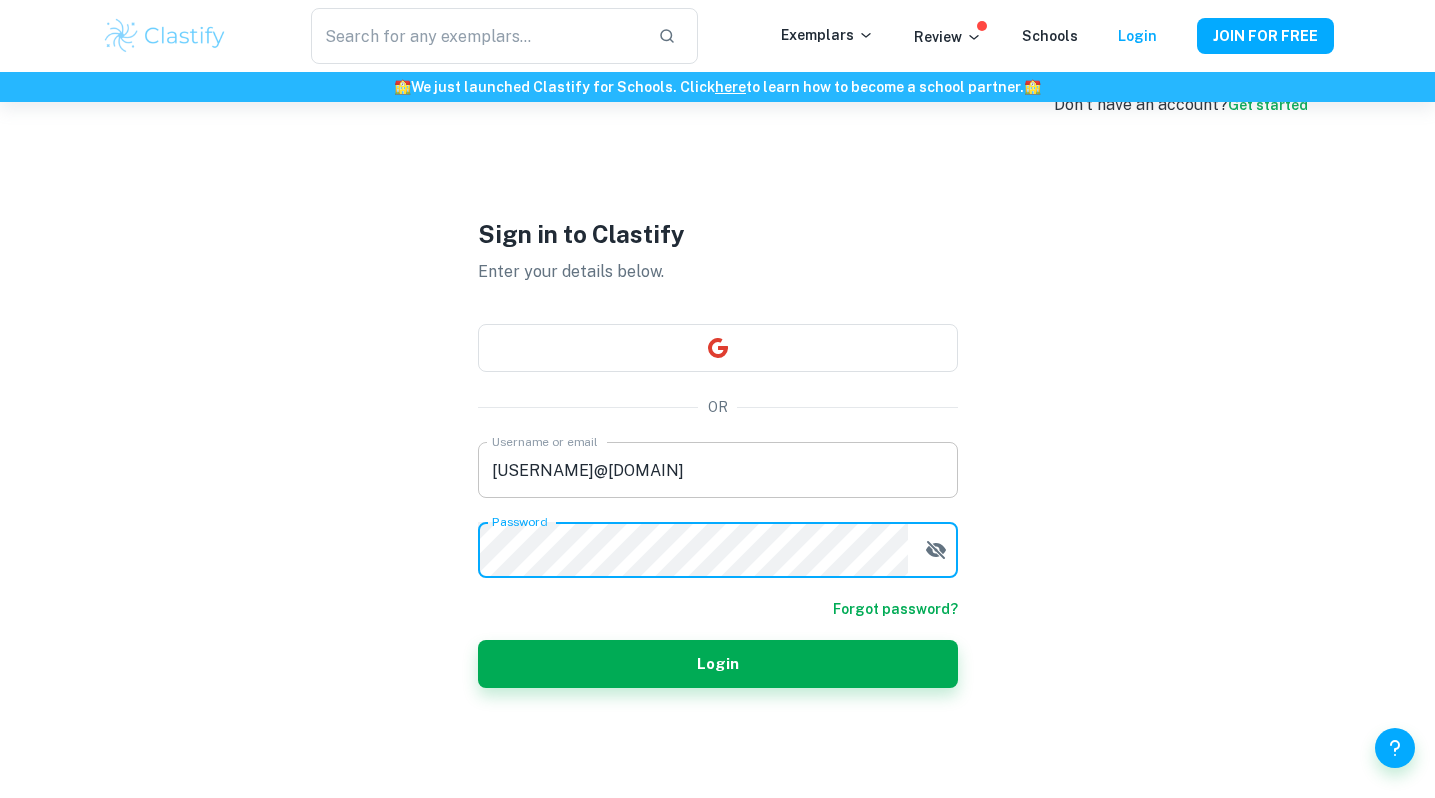 click on "Login" at bounding box center [718, 664] 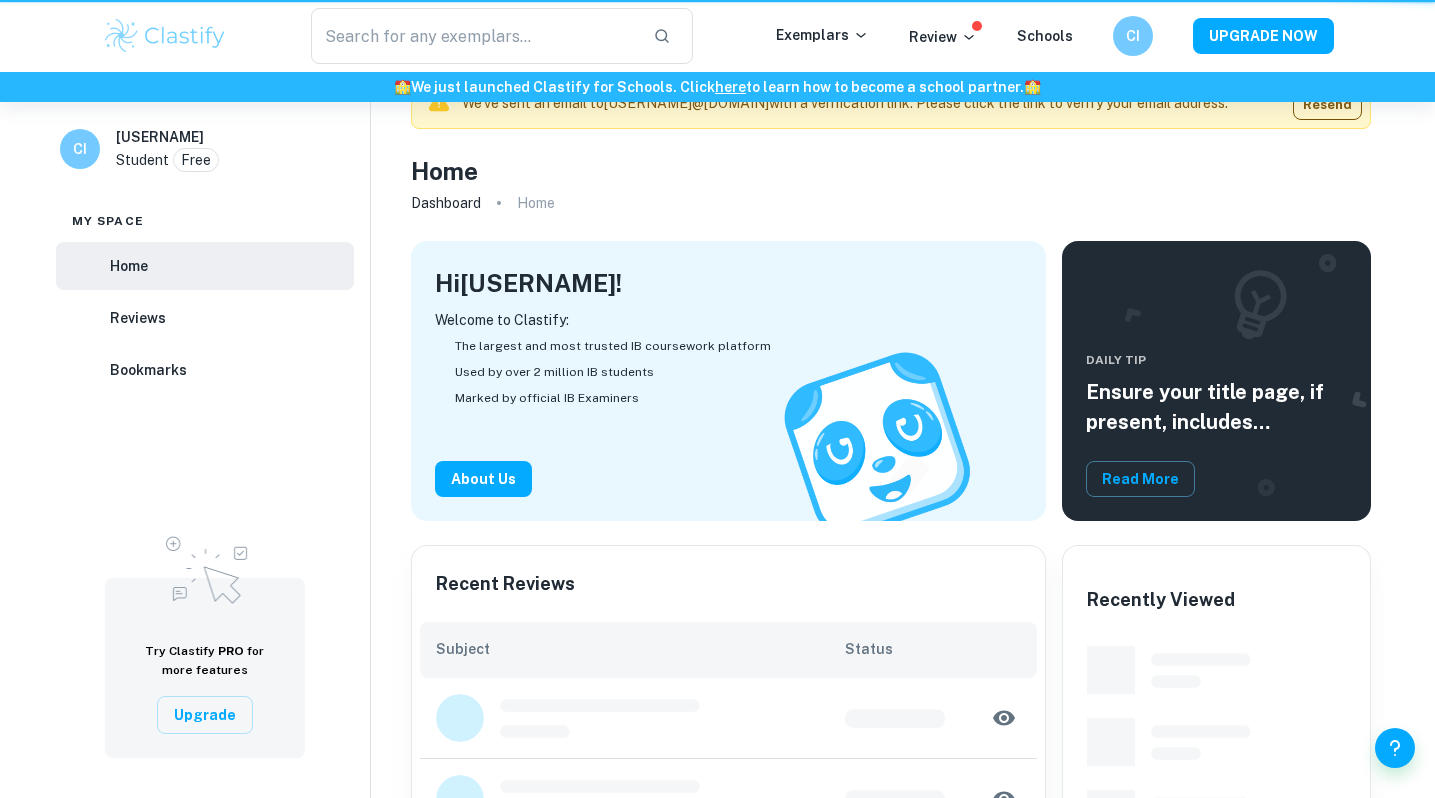 scroll, scrollTop: 0, scrollLeft: 0, axis: both 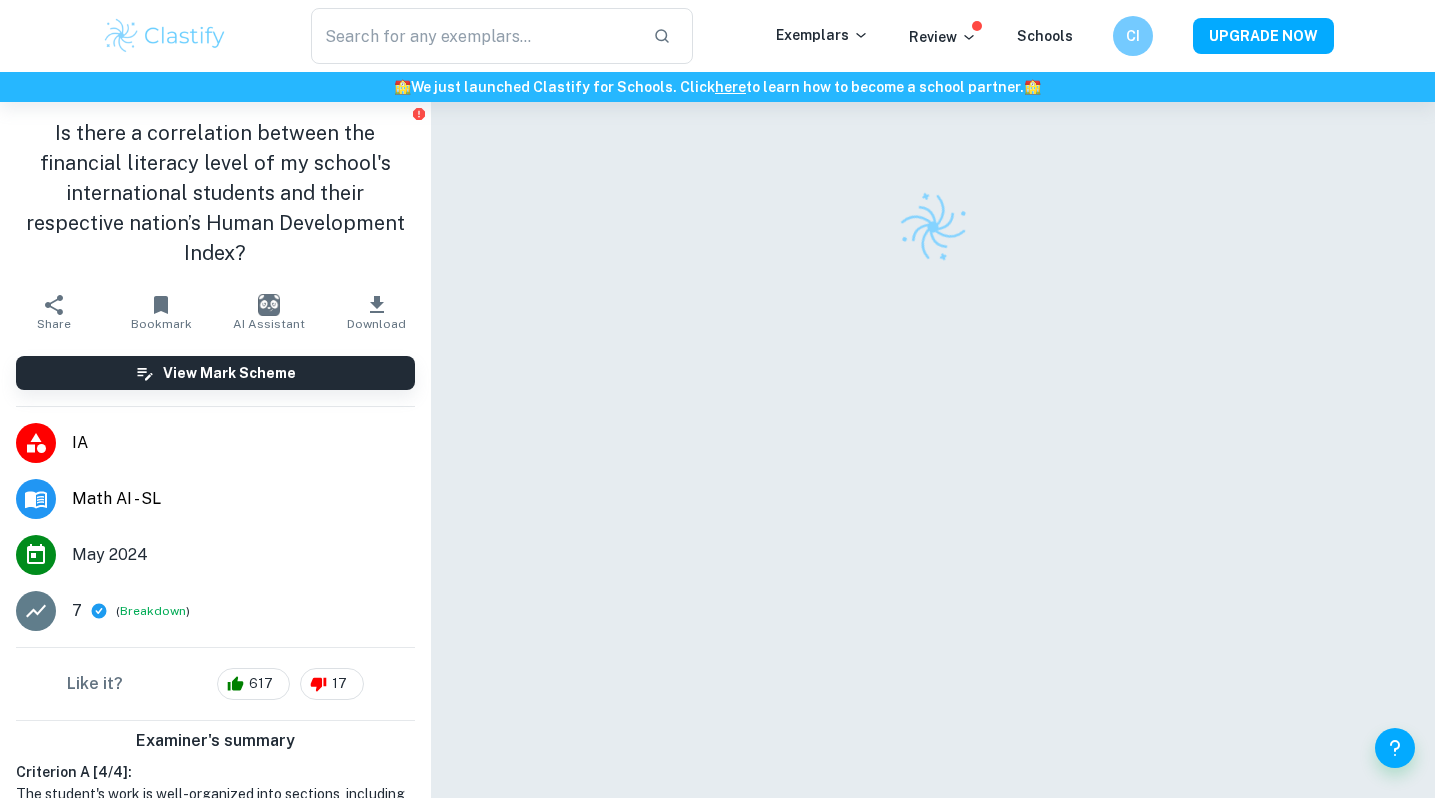 click 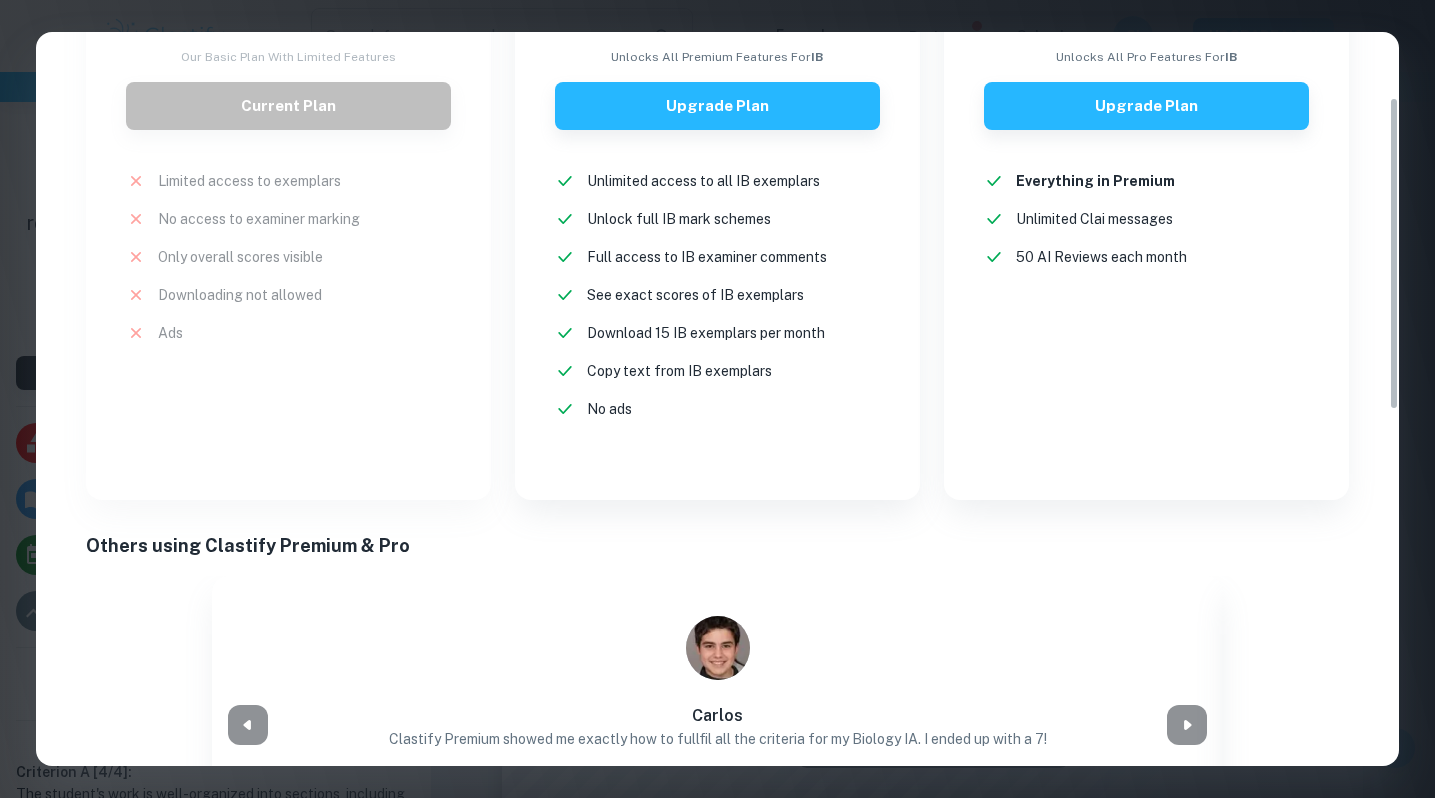 scroll, scrollTop: 0, scrollLeft: 0, axis: both 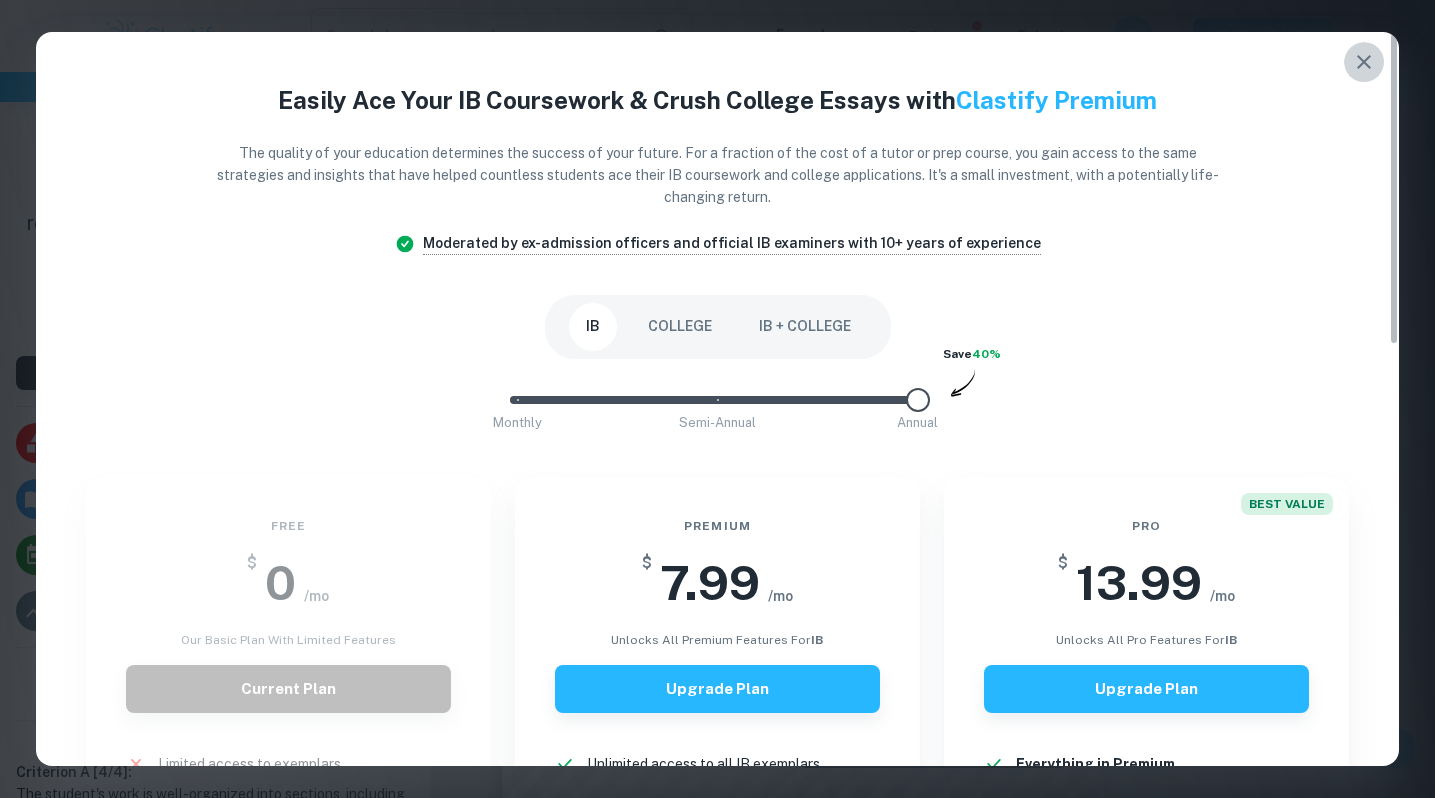 click 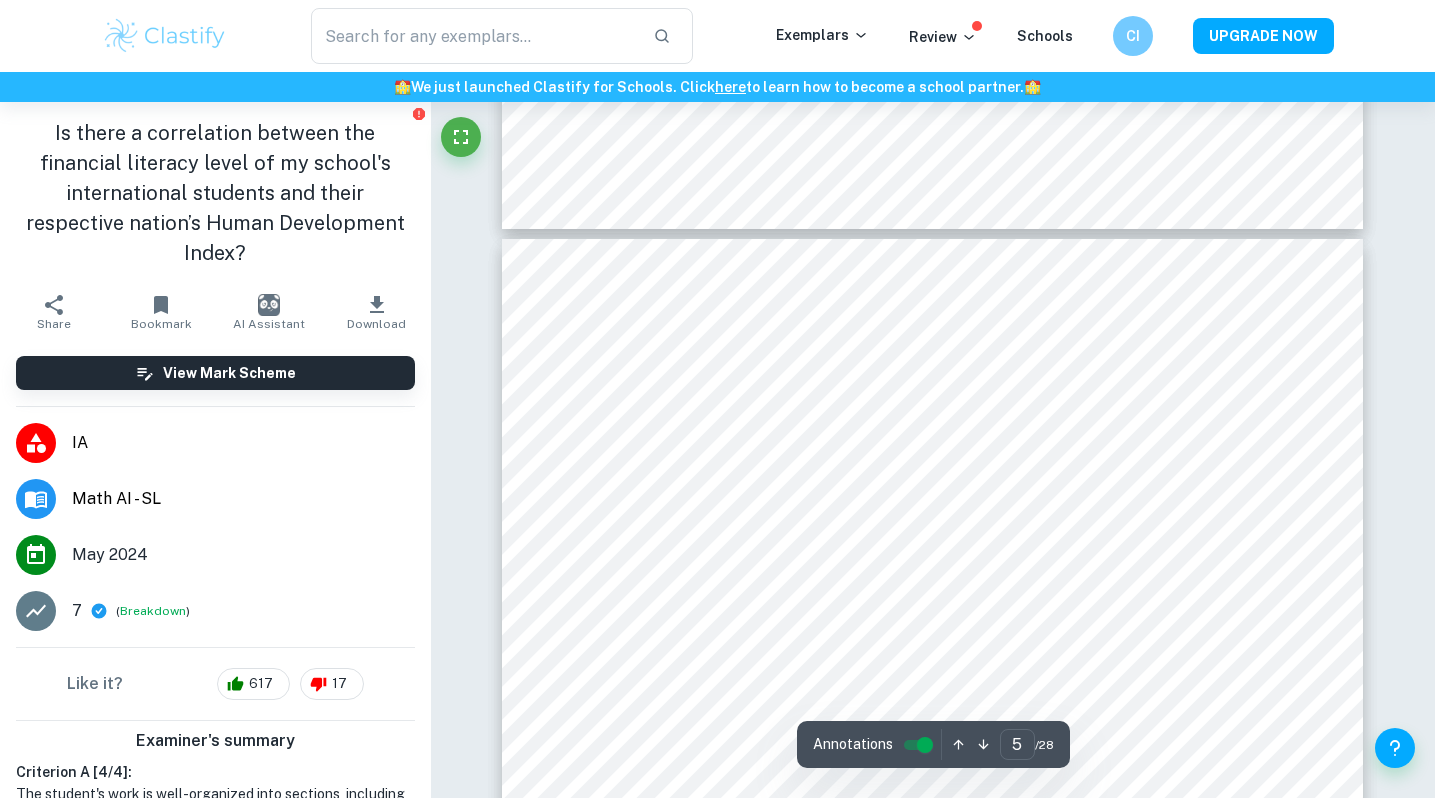 scroll, scrollTop: 4628, scrollLeft: 0, axis: vertical 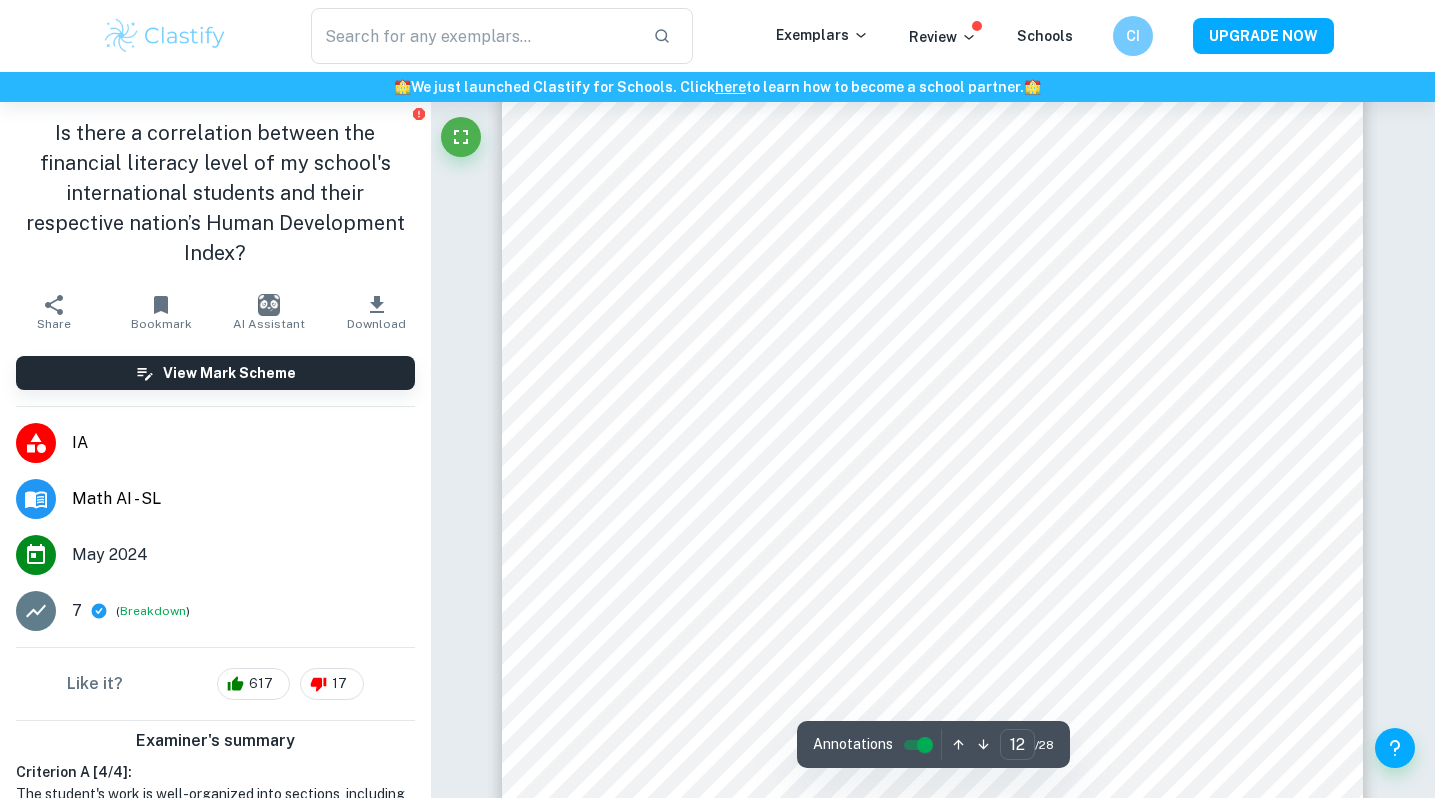 type on "13" 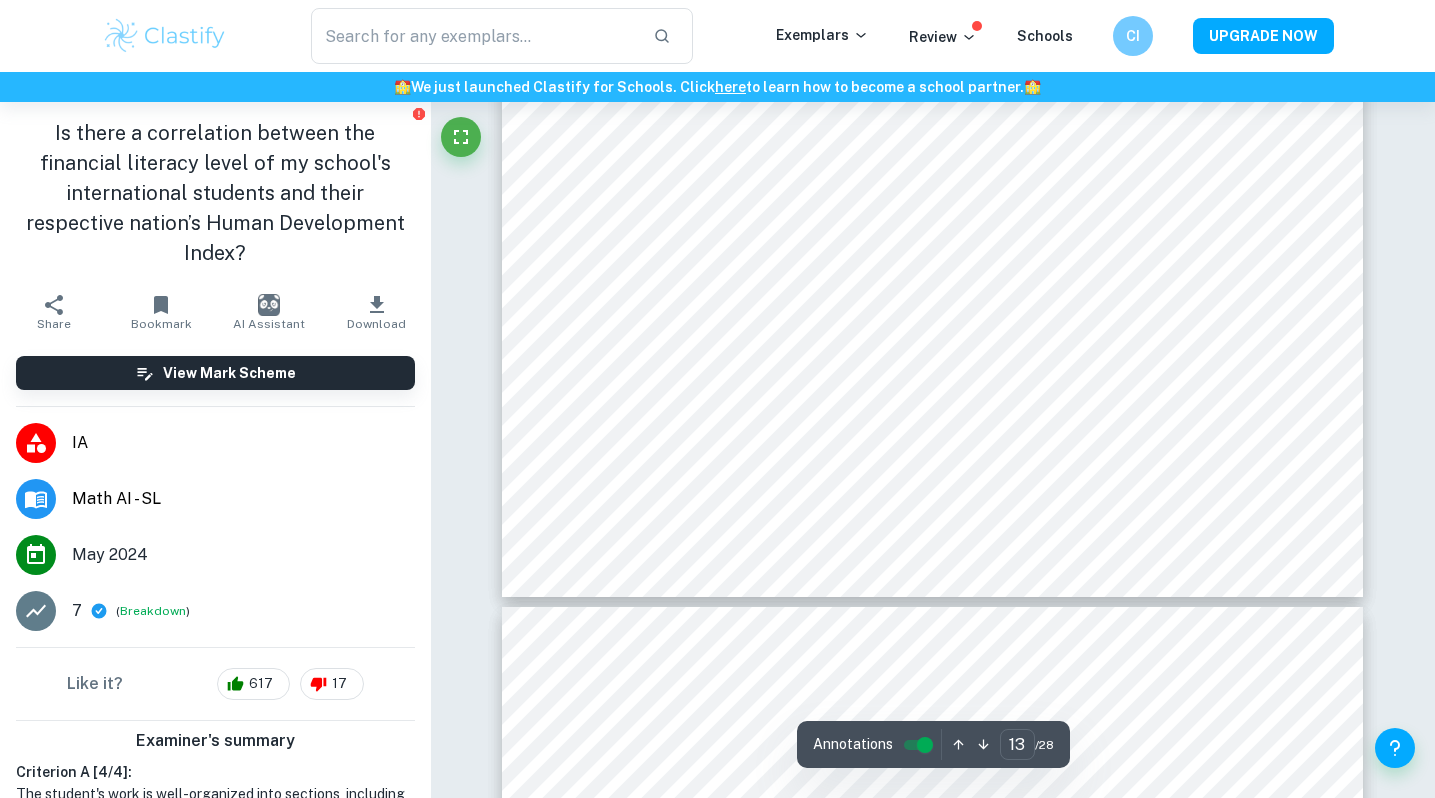 scroll, scrollTop: 14561, scrollLeft: 0, axis: vertical 